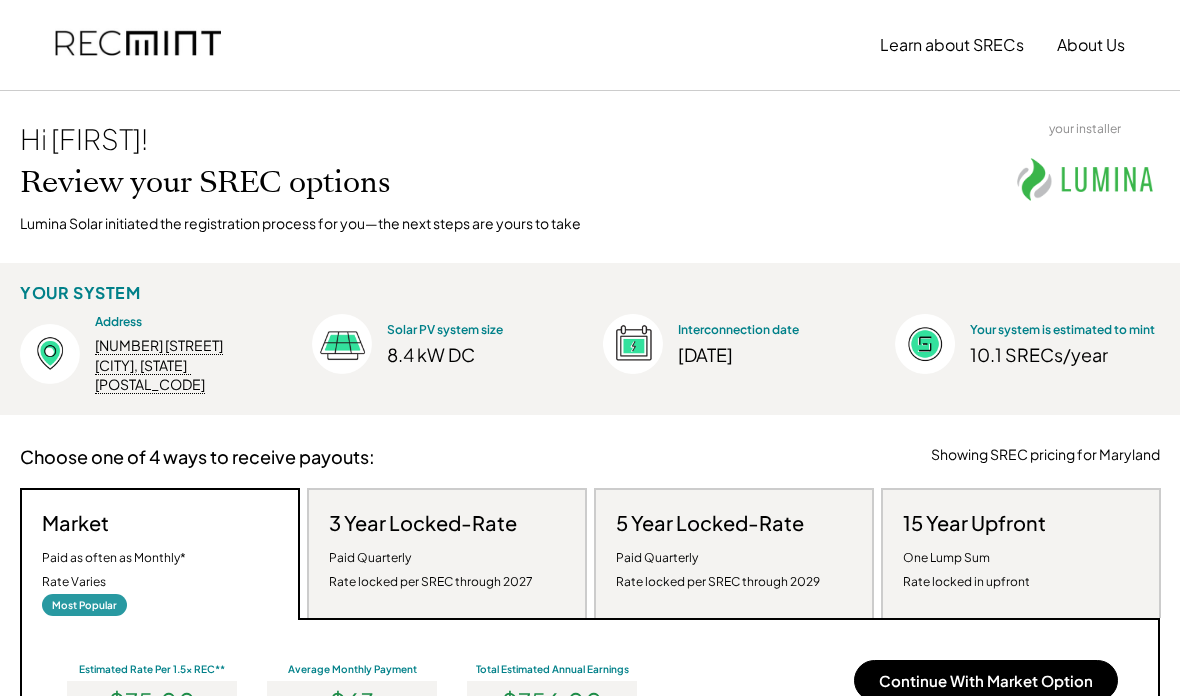 scroll, scrollTop: 0, scrollLeft: 0, axis: both 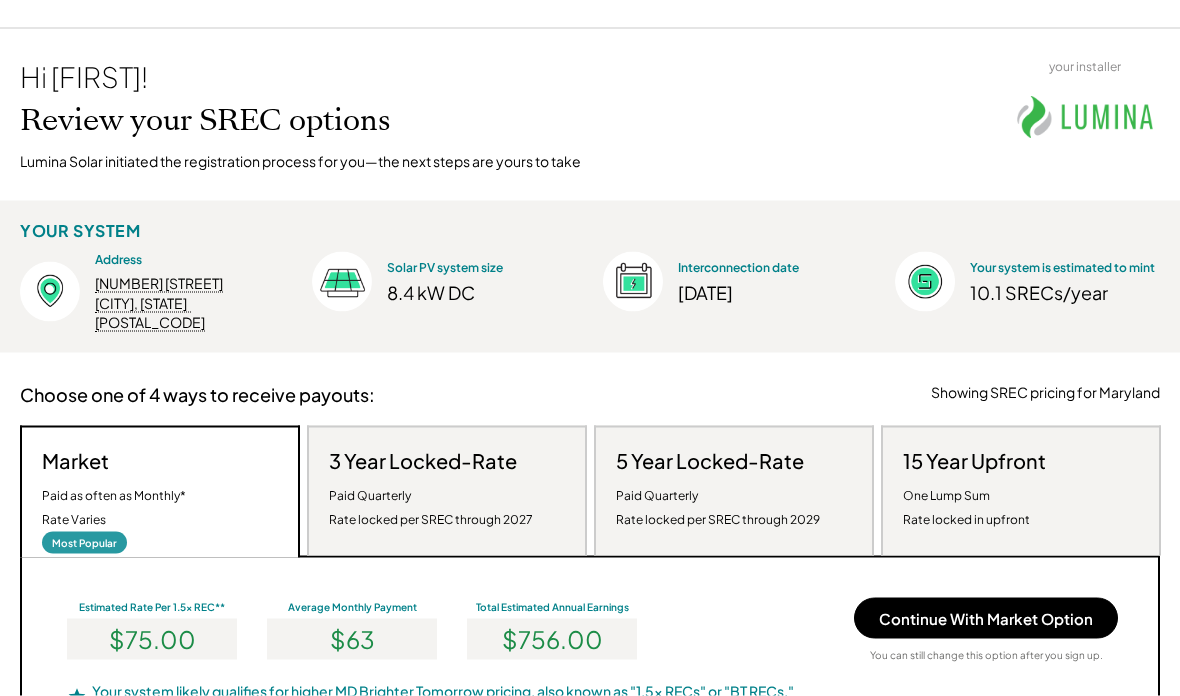 click on "5 Year Locked-Rate Paid Quarterly
Rate locked per SREC through 2029" at bounding box center [718, 490] 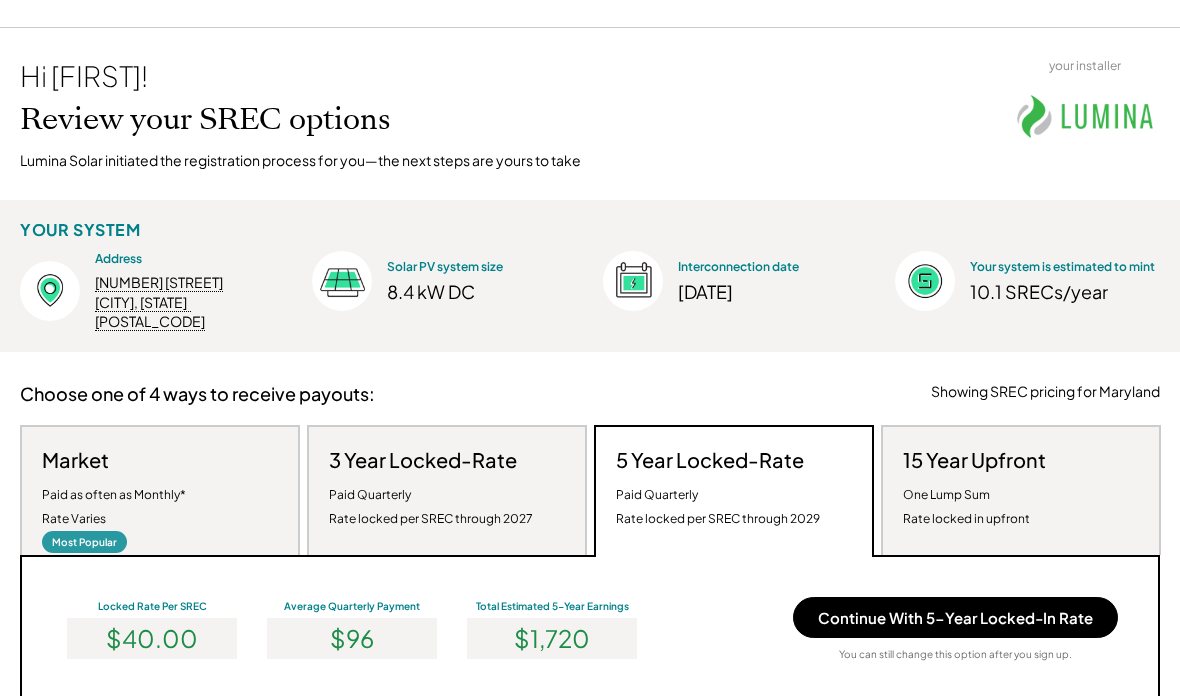scroll, scrollTop: 999620, scrollLeft: 999260, axis: both 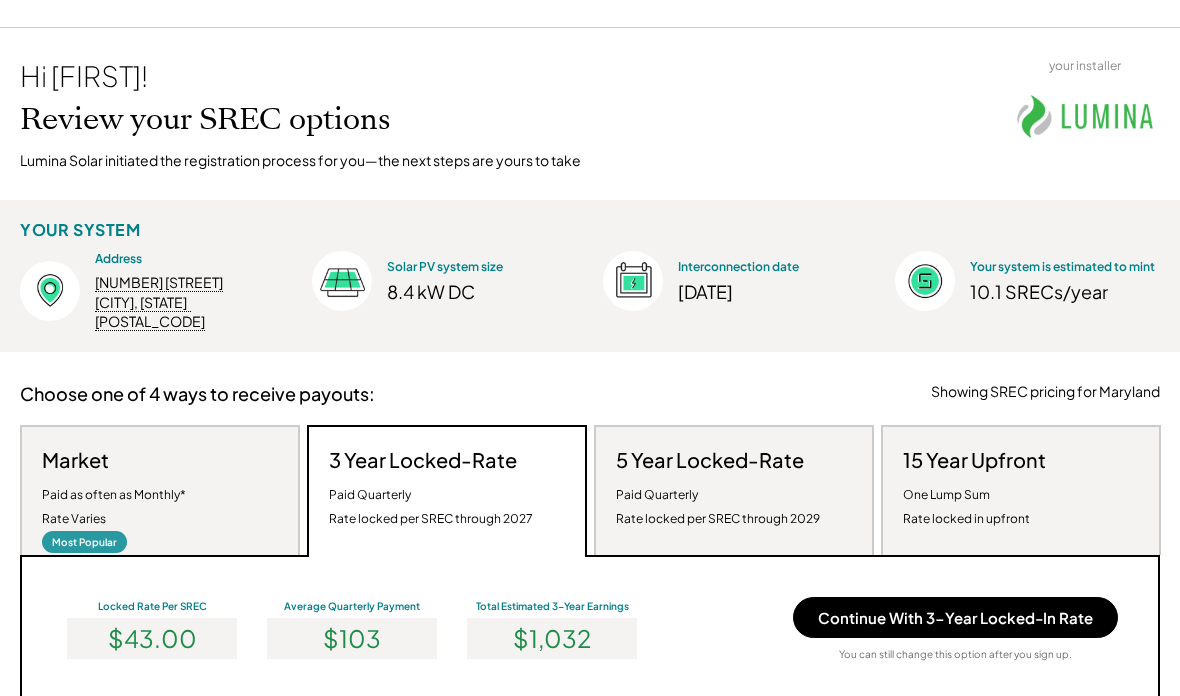 click on "Market Paid as often as Monthly*
Rate Varies" at bounding box center [114, 489] 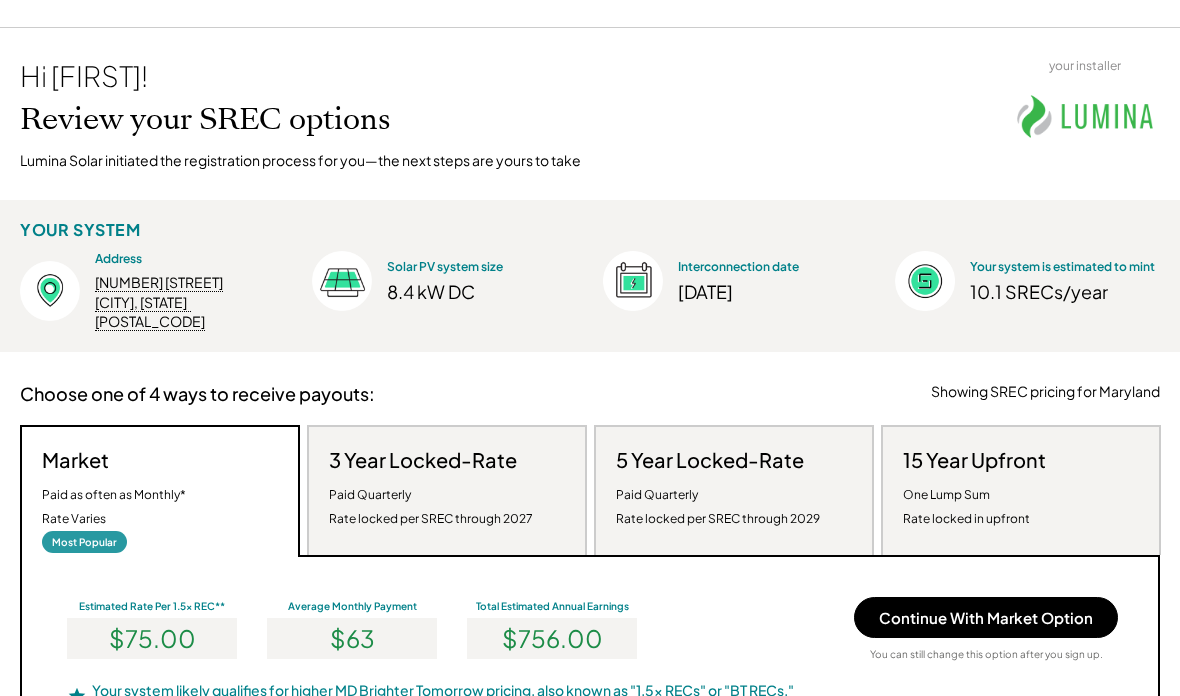 scroll, scrollTop: 999620, scrollLeft: 999260, axis: both 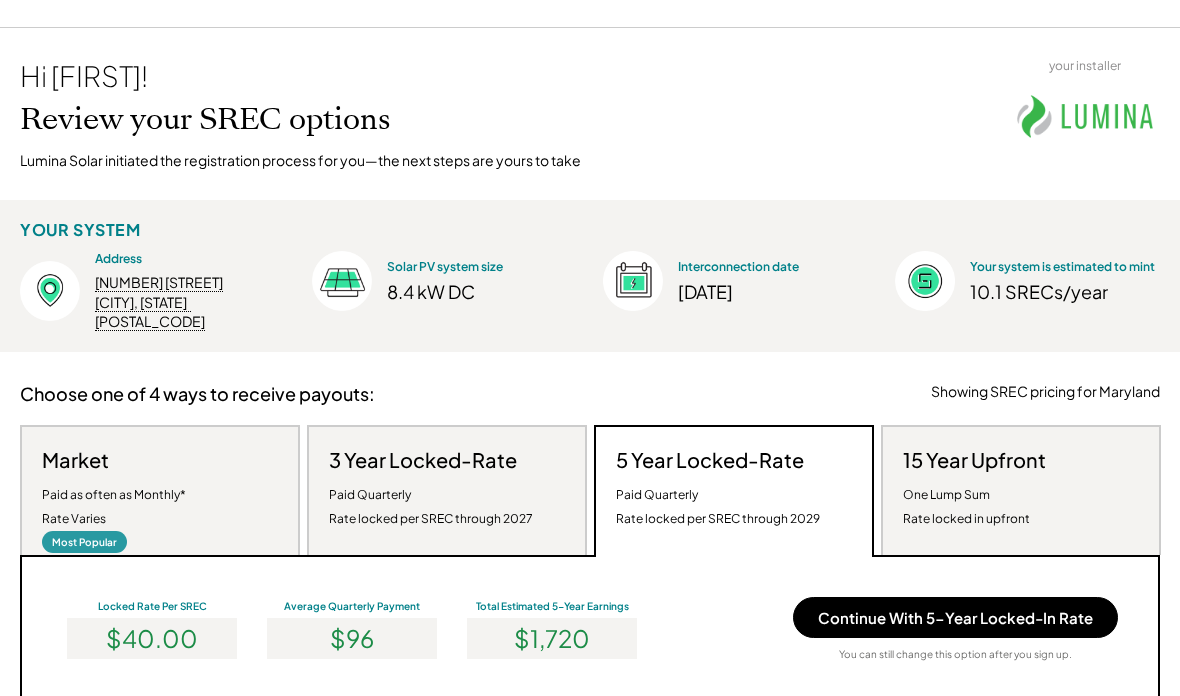 click on "15 Year Upfront One Lump Sum
Rate locked in upfront" at bounding box center (974, 489) 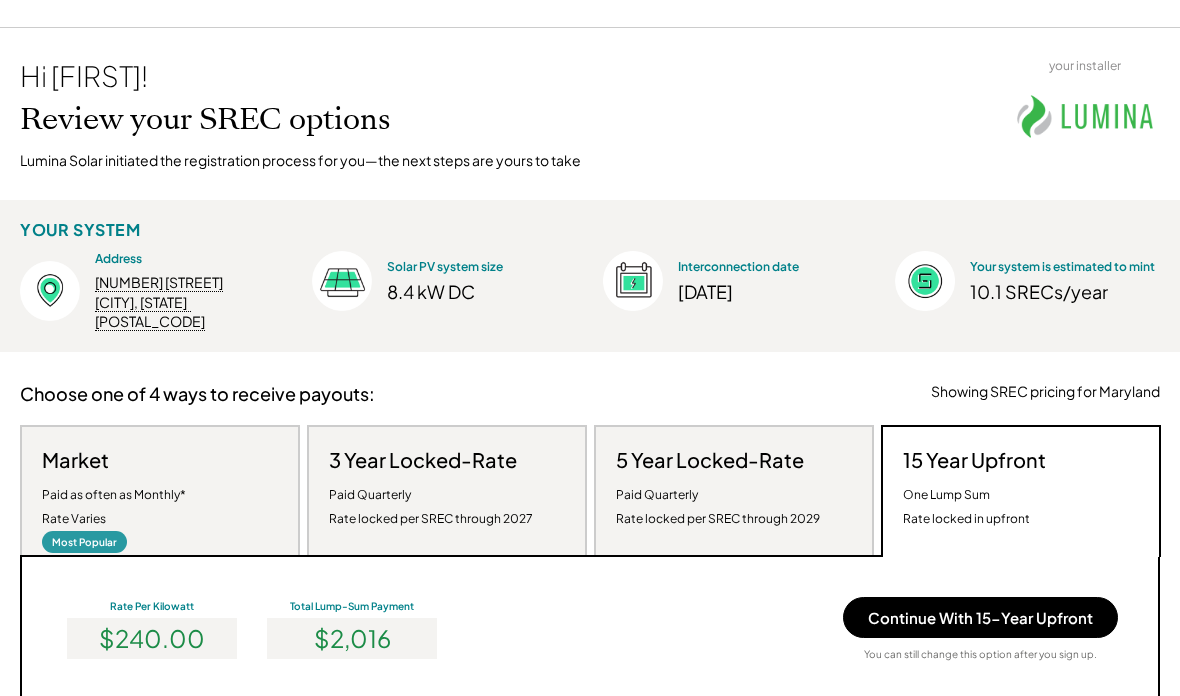 scroll, scrollTop: 999620, scrollLeft: 999260, axis: both 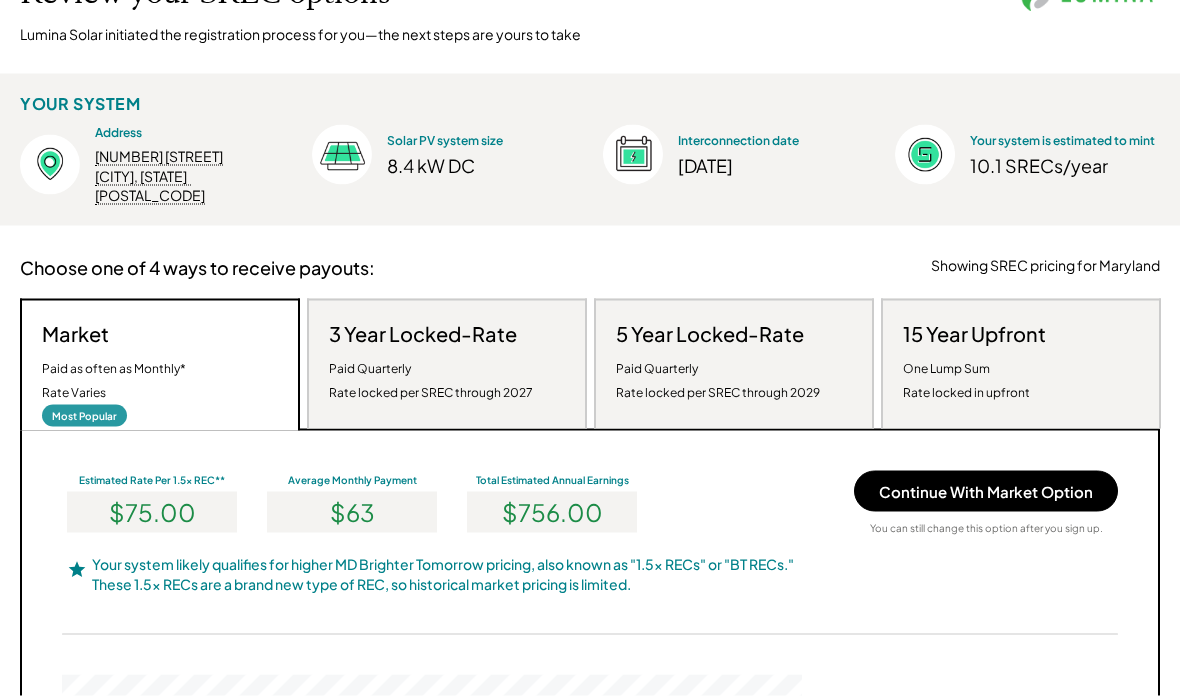 click on "Continue With Market Option" at bounding box center (986, 491) 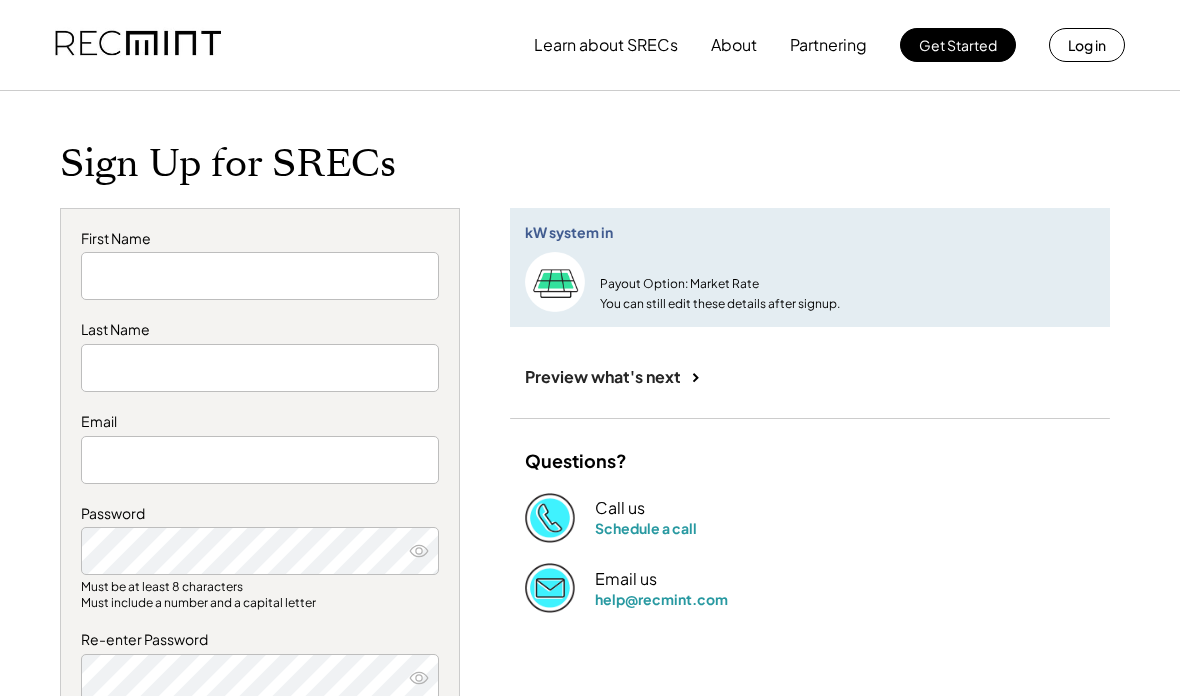 scroll, scrollTop: 0, scrollLeft: 0, axis: both 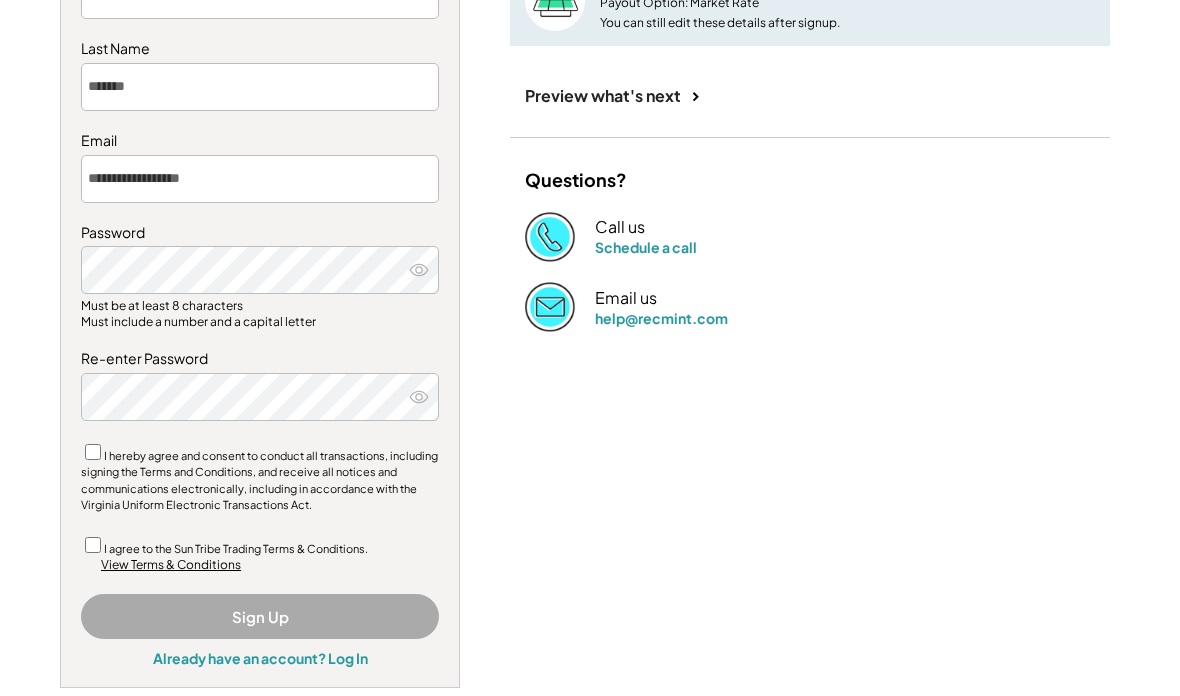 click on "**********" at bounding box center [260, 308] 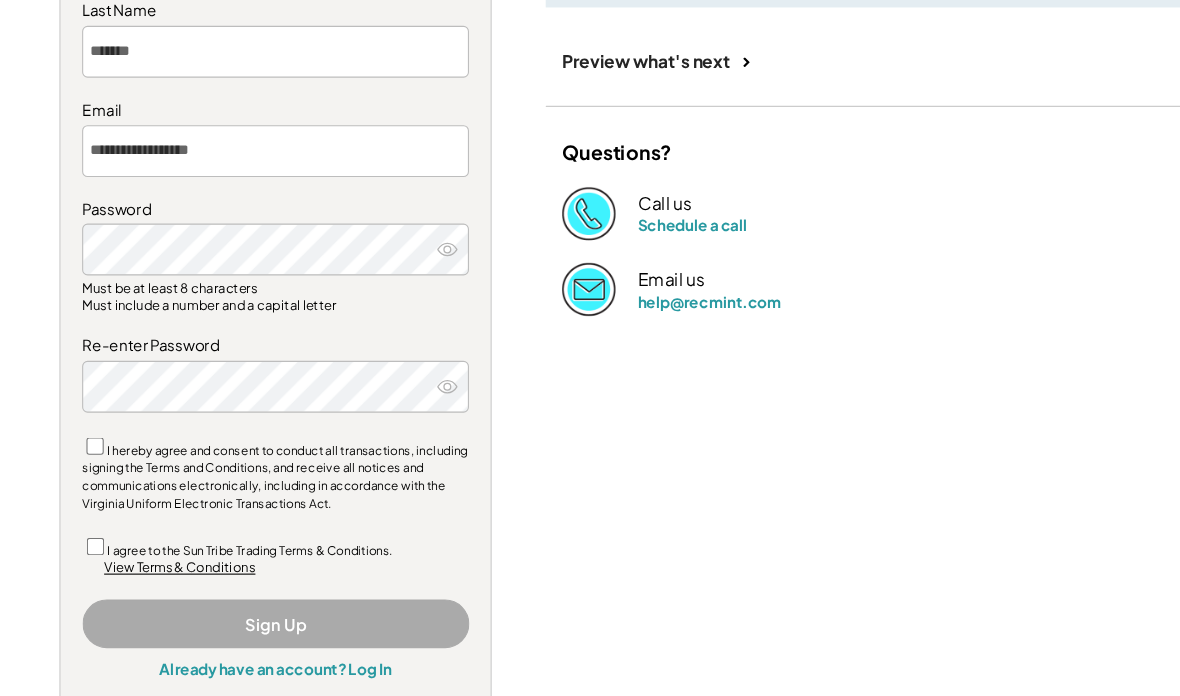 scroll, scrollTop: 329, scrollLeft: 0, axis: vertical 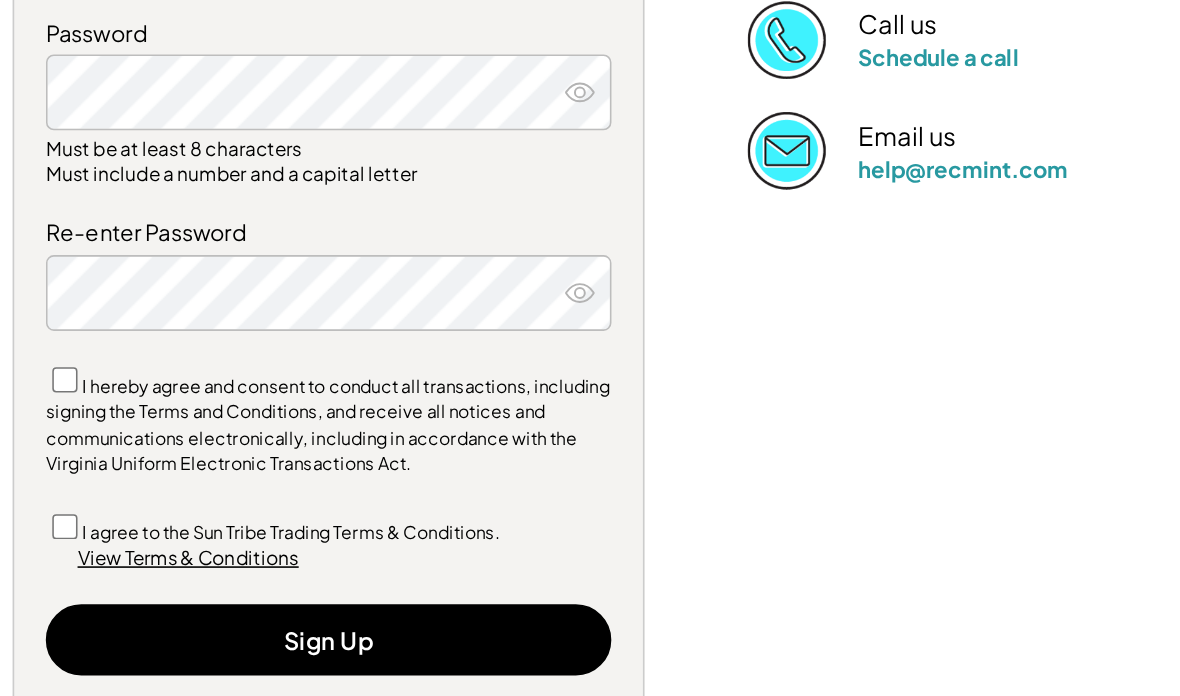 click on "Sign Up" at bounding box center [260, 568] 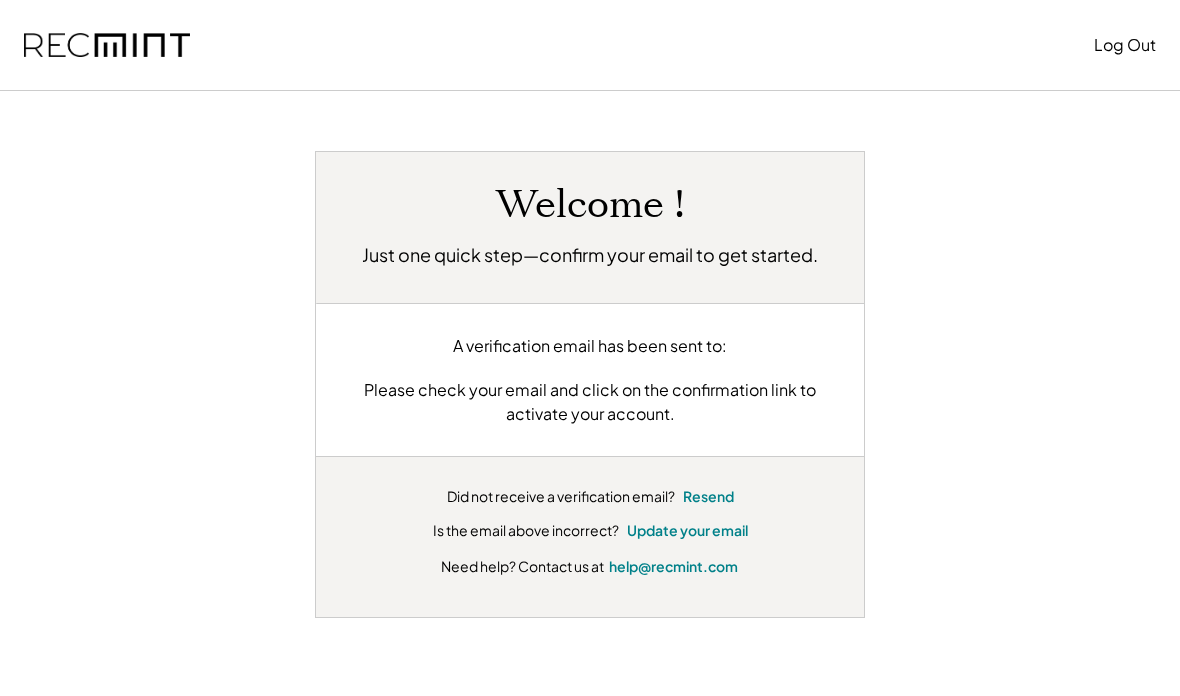 scroll, scrollTop: 0, scrollLeft: 0, axis: both 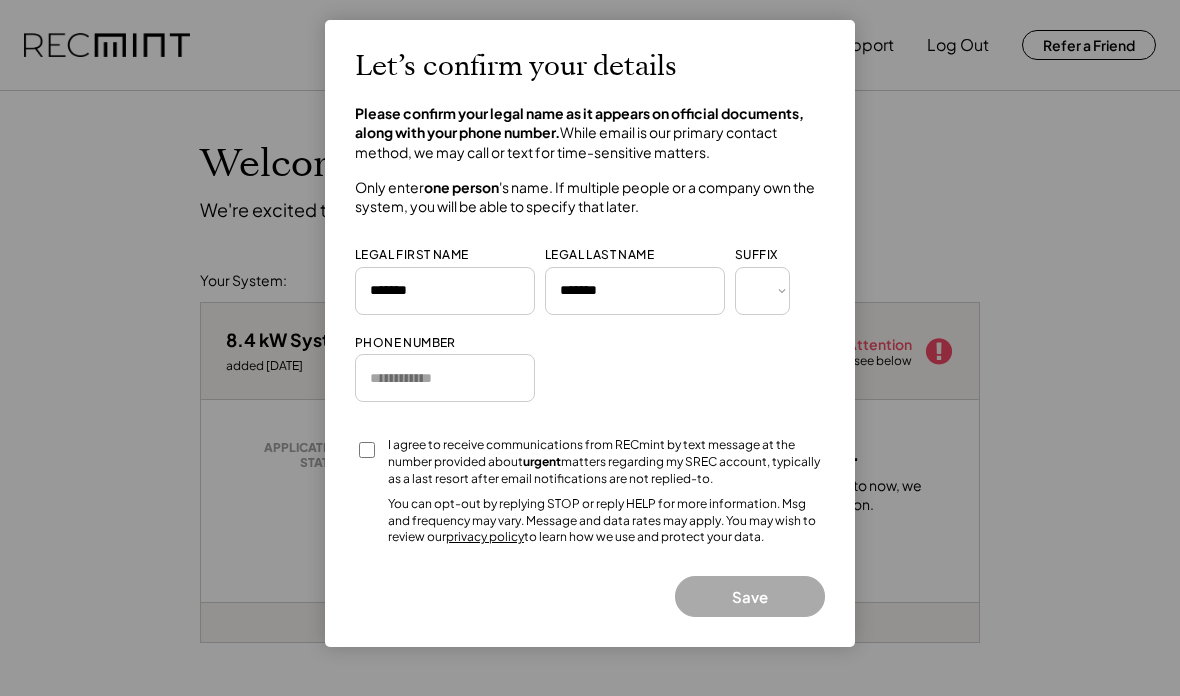 click at bounding box center [445, 378] 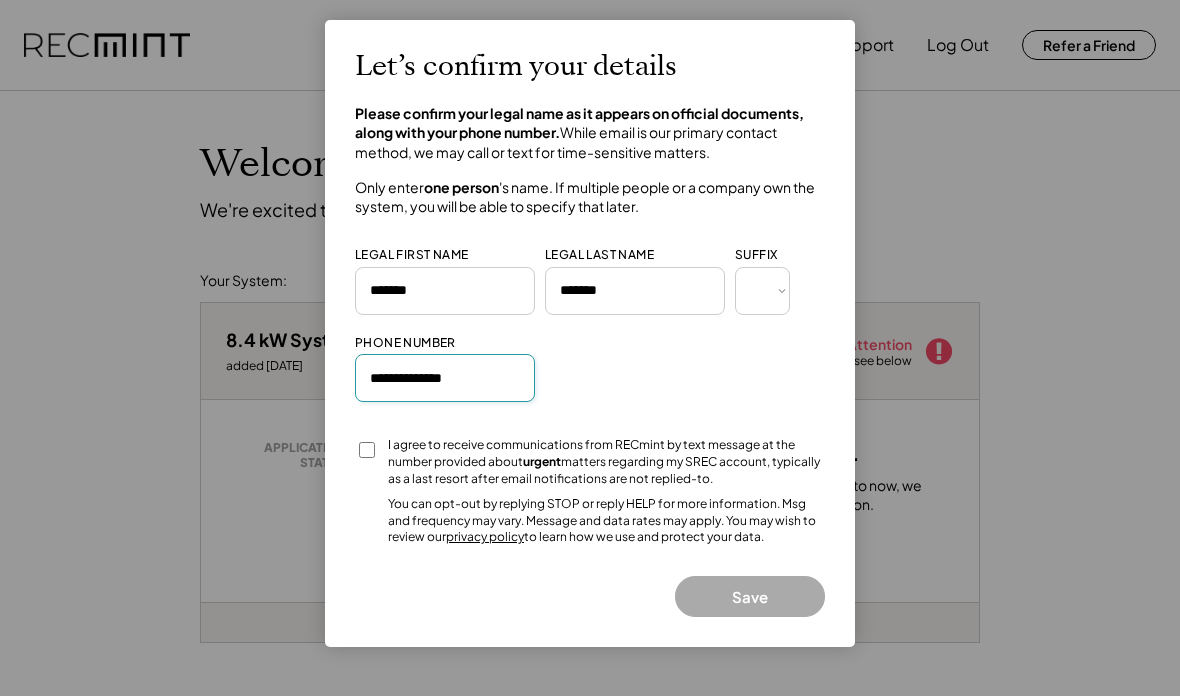 type on "**********" 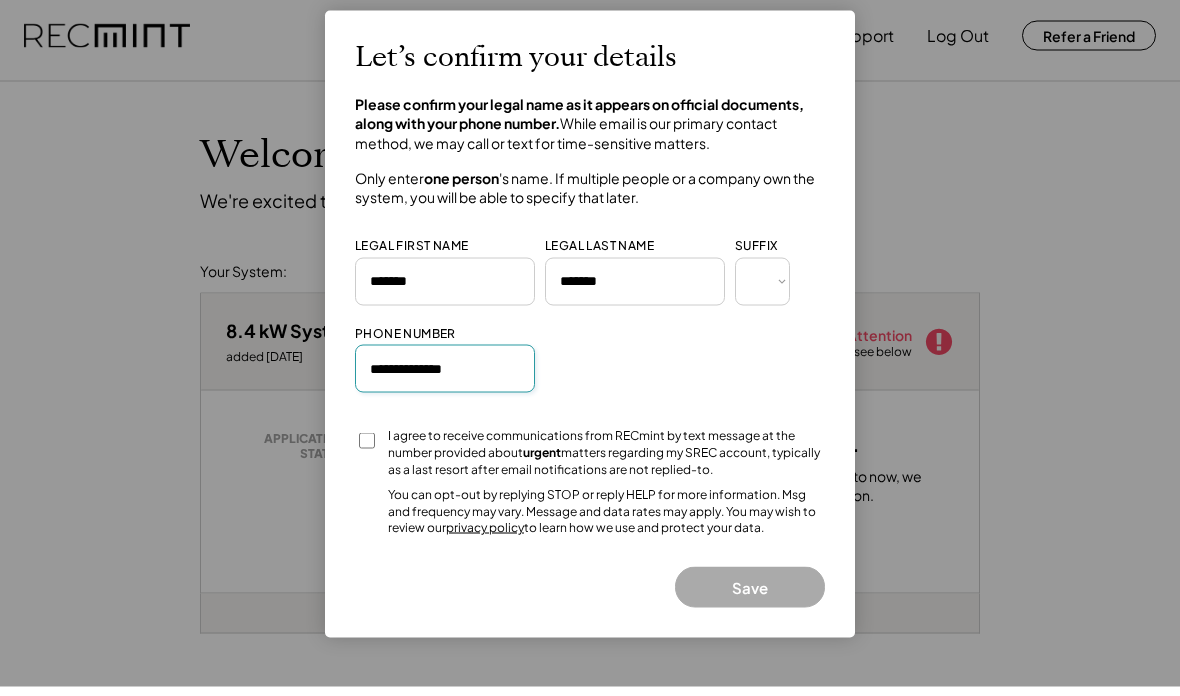 click on "I agree to receive communications from RECmint by text message at the number provided about  urgent  matters regarding my SREC account, typically as a last resort after email notifications are not replied-to. You can opt-out by replying STOP or reply HELP for more information. Msg and frequency may vary. Message and data rates may apply. You may wish to review our  privacy policy  to learn how we use and protect your data." at bounding box center (590, 491) 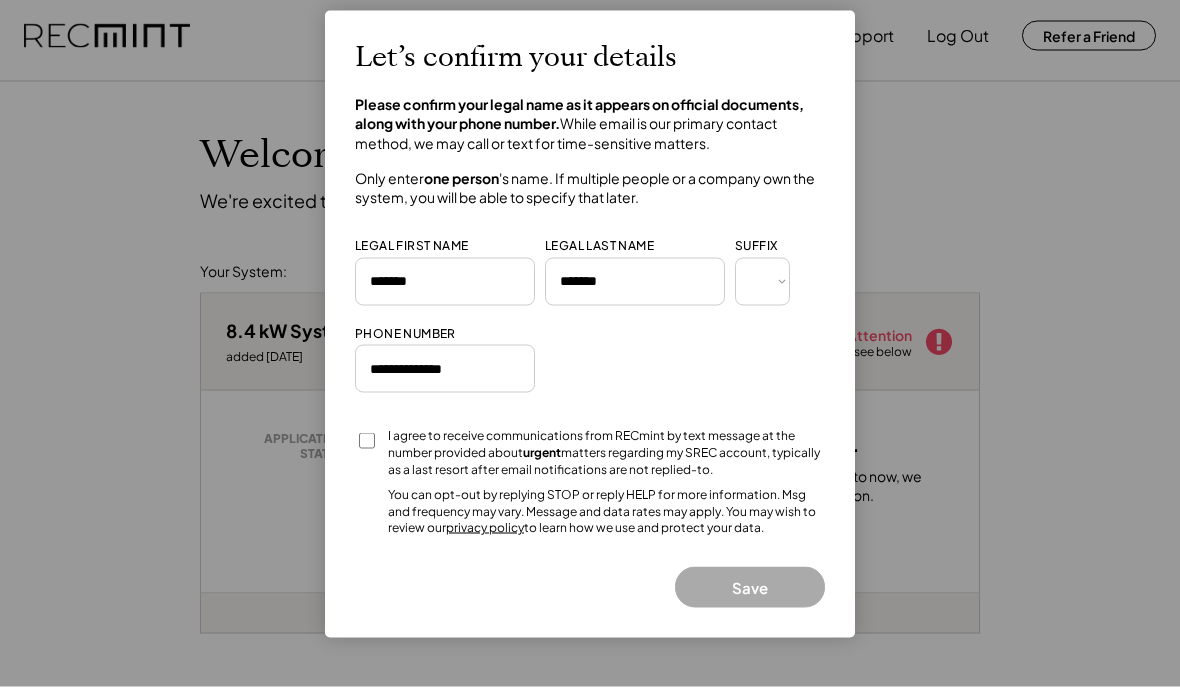 scroll, scrollTop: 10, scrollLeft: 0, axis: vertical 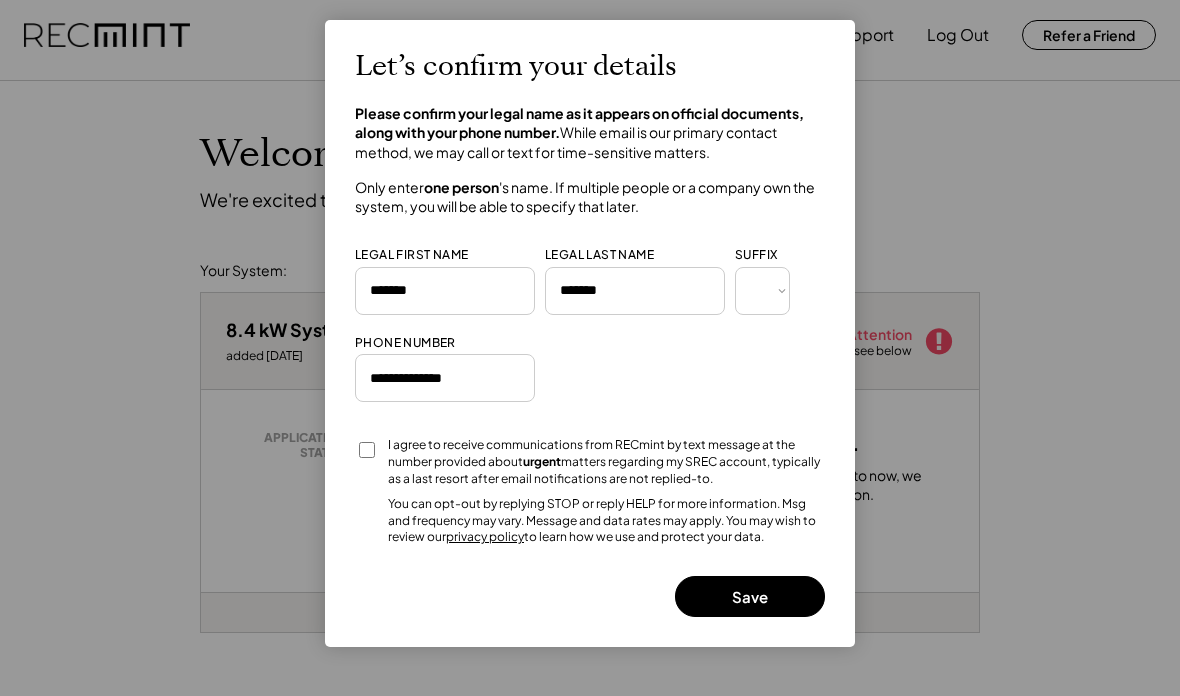 click on "Save" at bounding box center [750, 596] 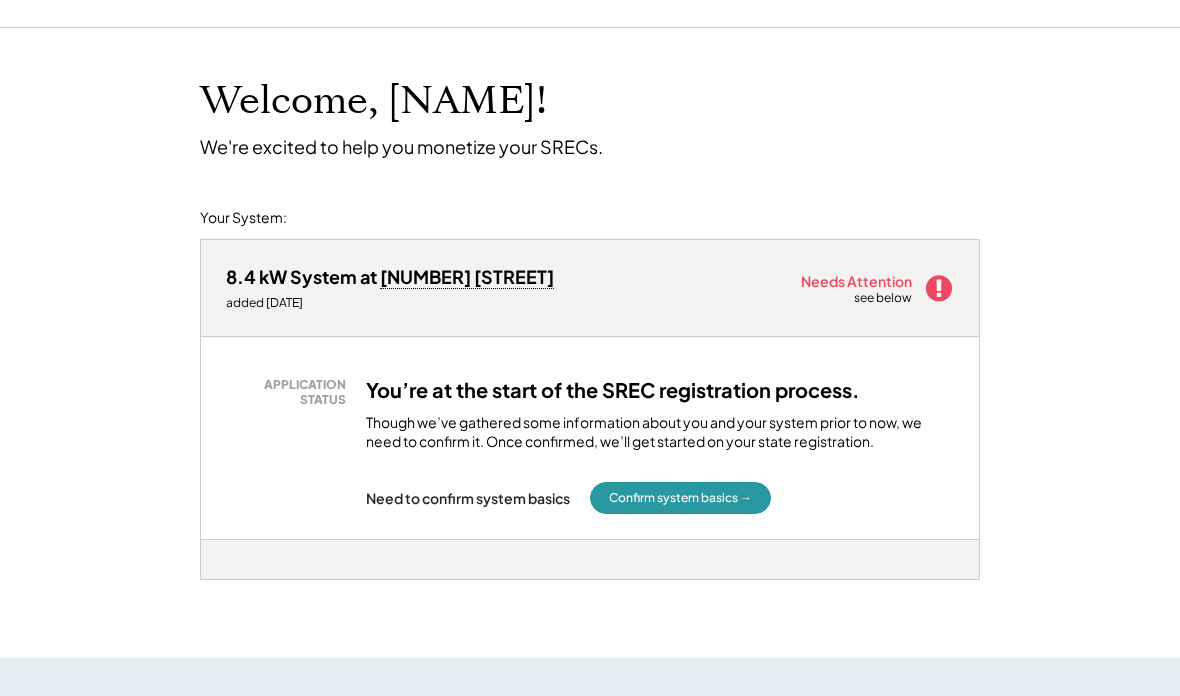 scroll, scrollTop: 72, scrollLeft: 0, axis: vertical 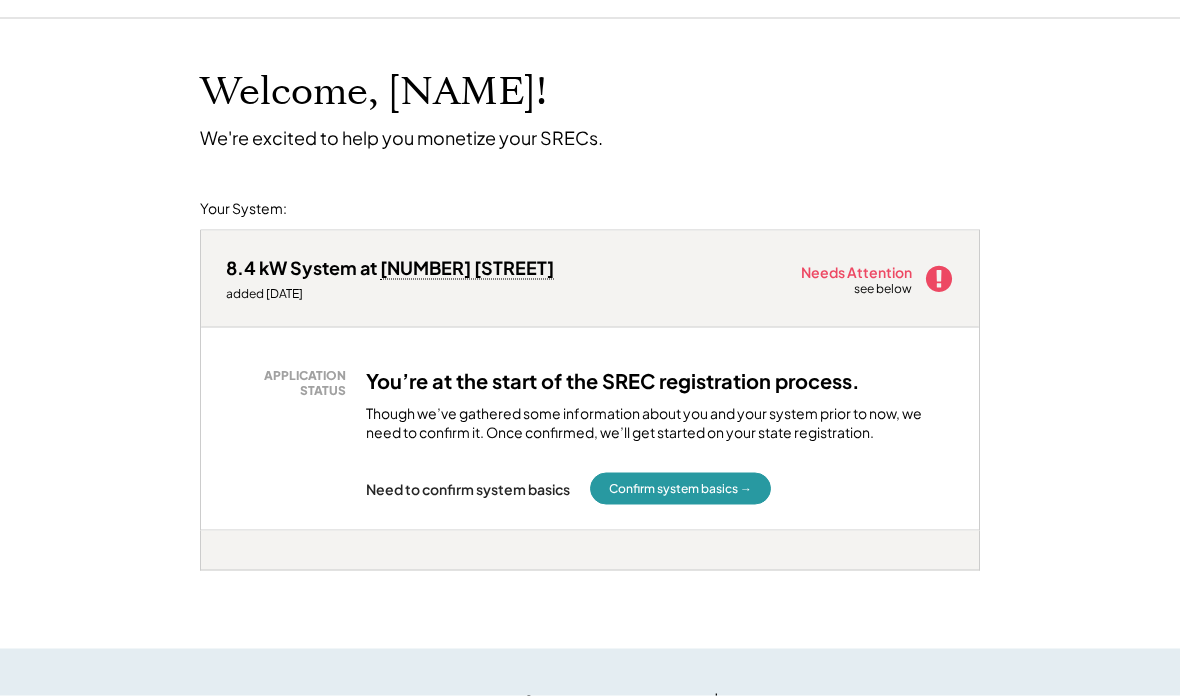 click on "Confirm system basics →" at bounding box center [680, 489] 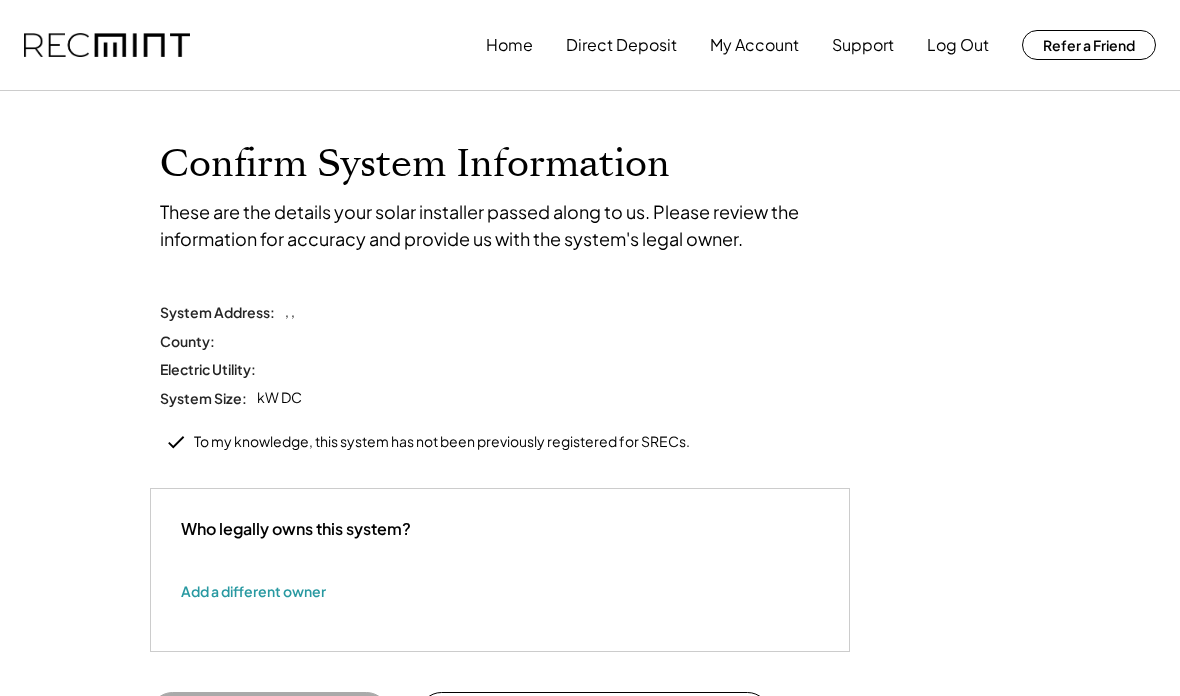 scroll, scrollTop: 0, scrollLeft: 0, axis: both 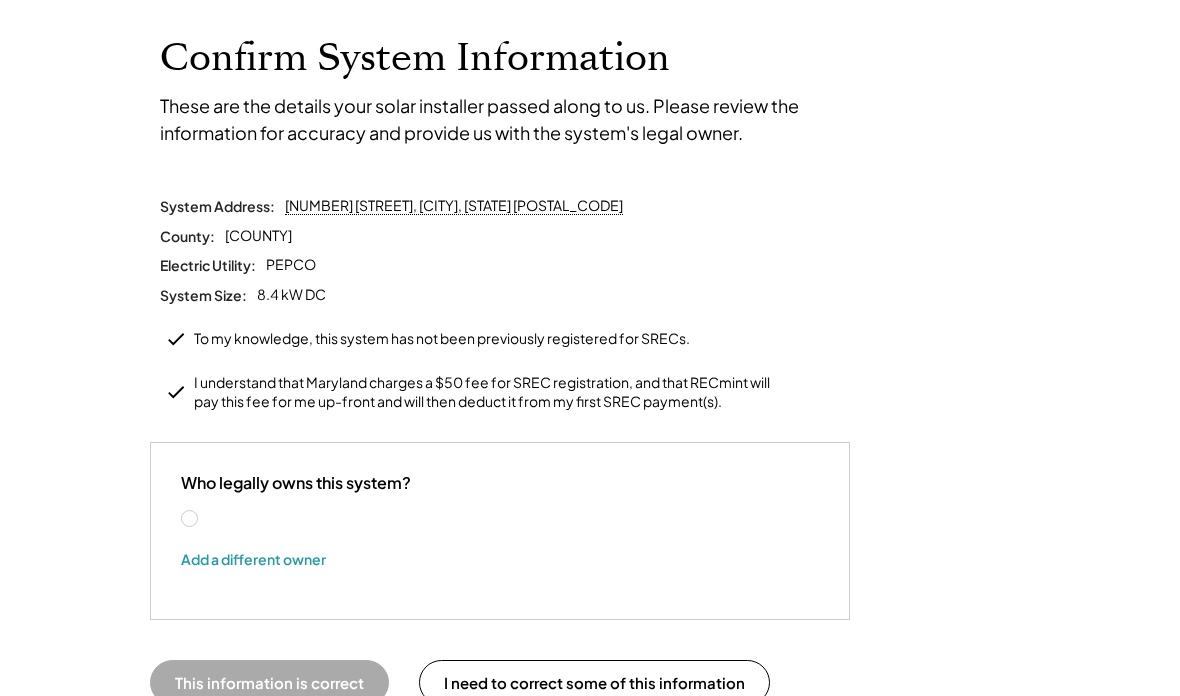 click on "[NAME] [NAME]" at bounding box center [291, 519] 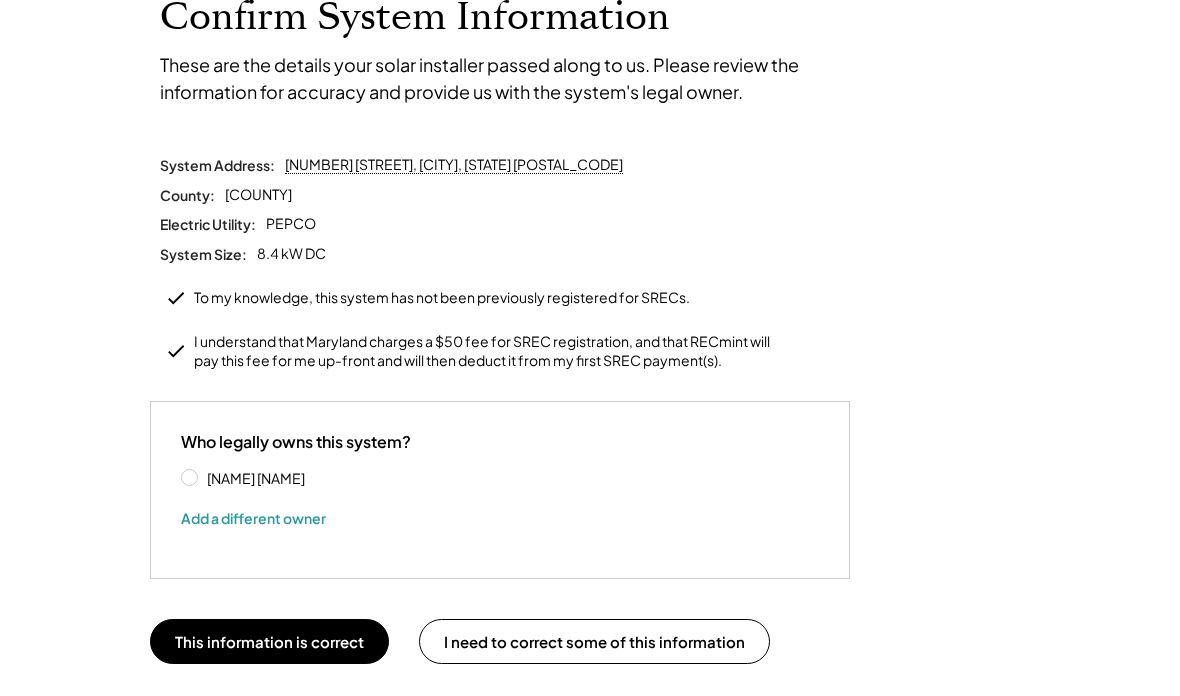 scroll, scrollTop: 148, scrollLeft: 0, axis: vertical 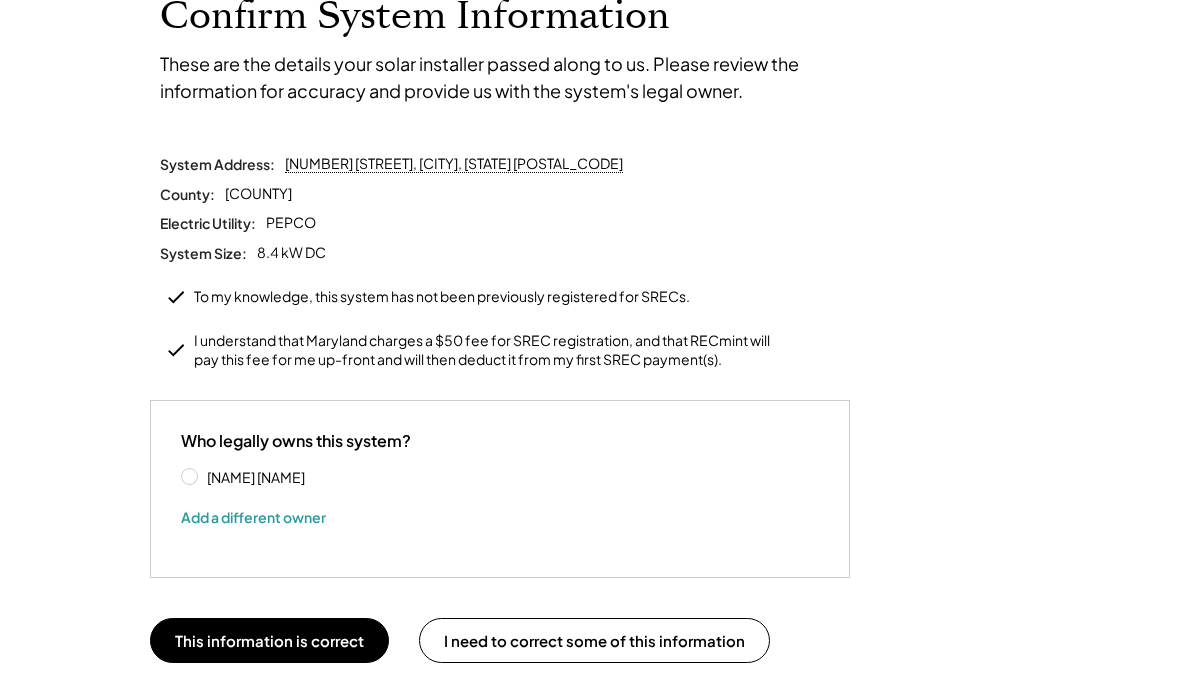 click on "This information is correct" at bounding box center (269, 640) 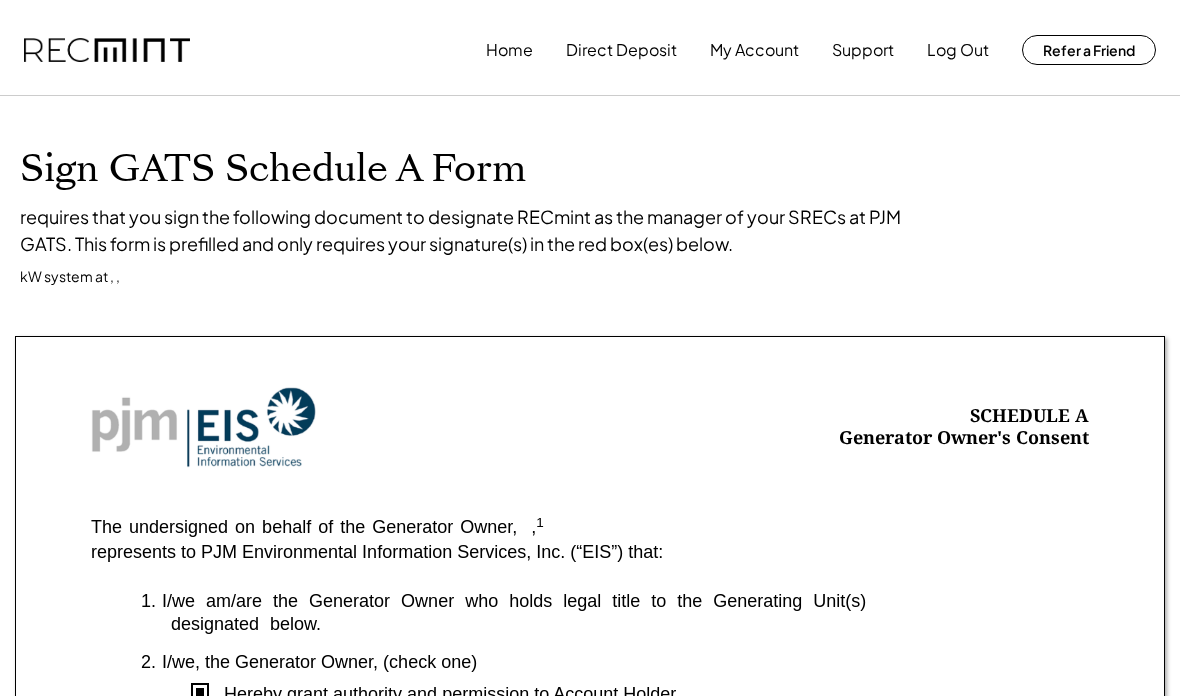 scroll, scrollTop: 0, scrollLeft: 0, axis: both 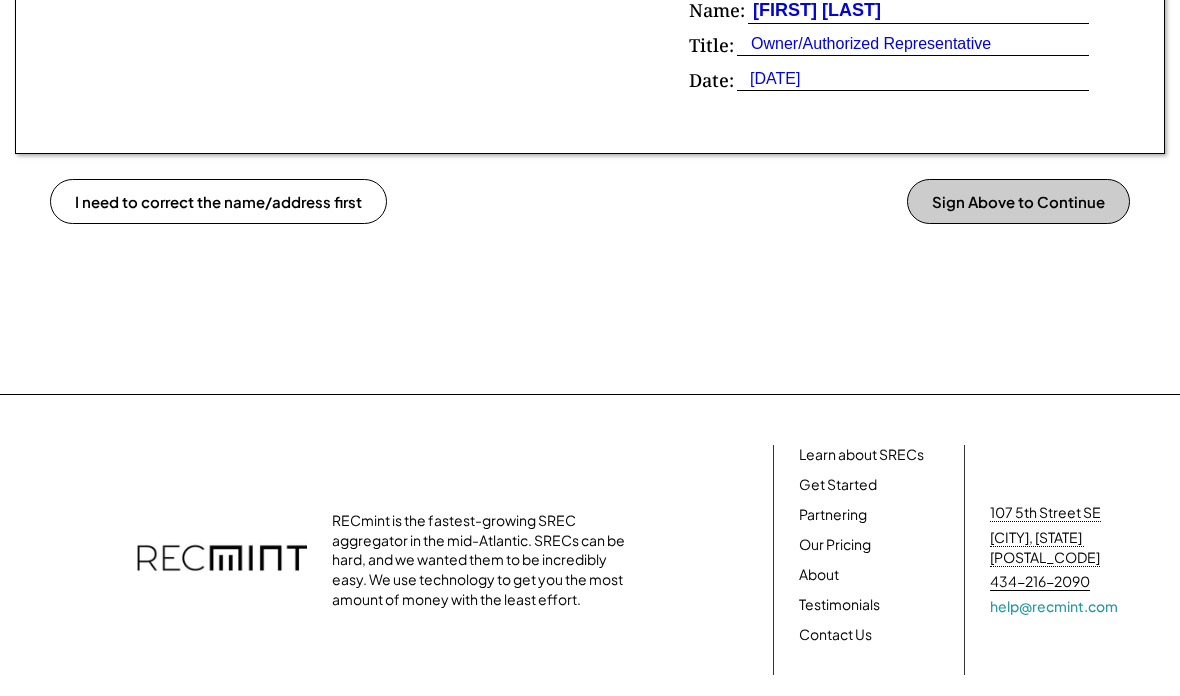 click on "Sign Above to Continue" at bounding box center [1018, 201] 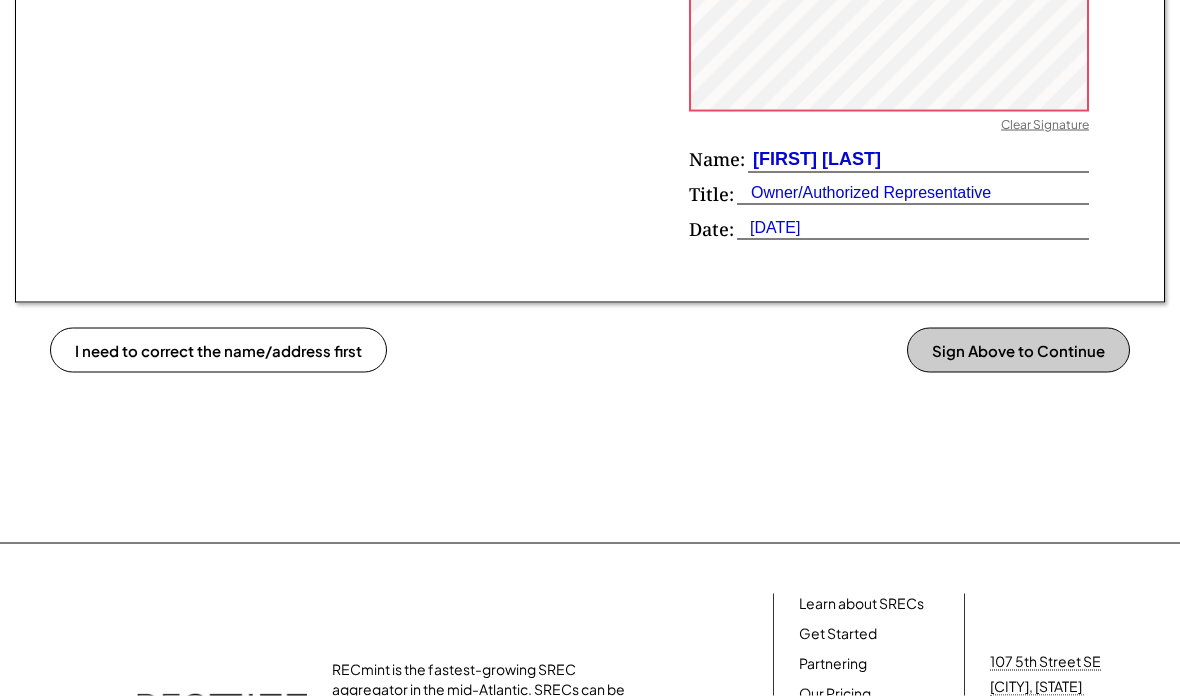 scroll, scrollTop: 1549, scrollLeft: 0, axis: vertical 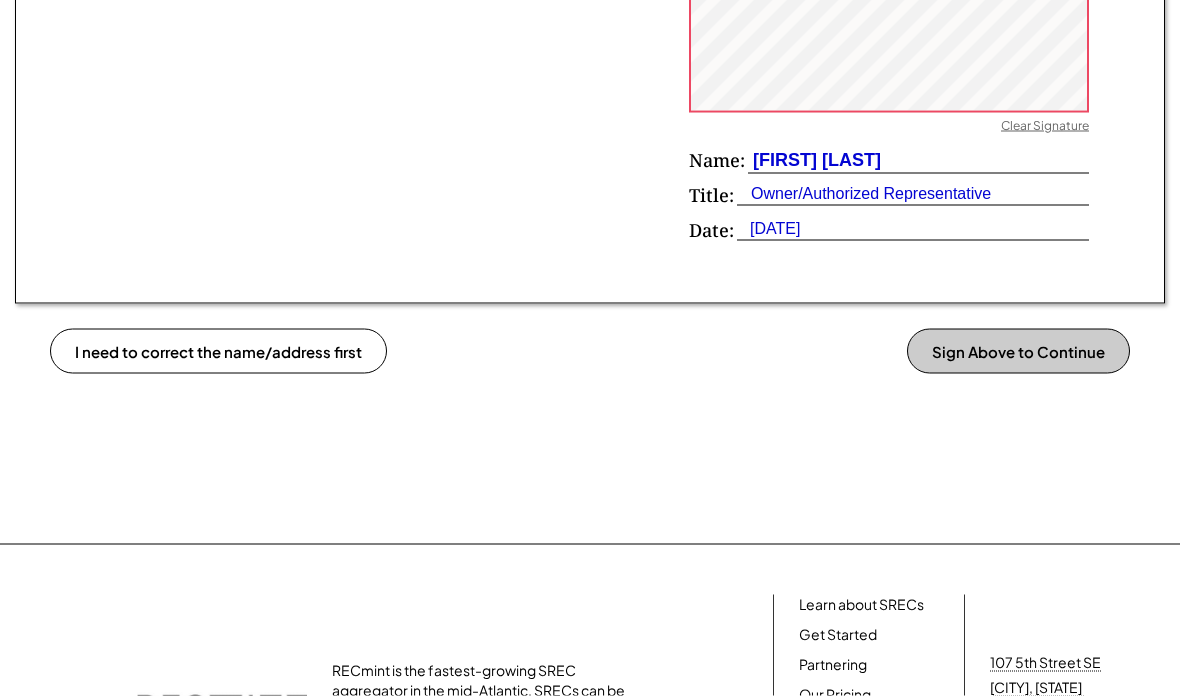 click on "Sign Above to Continue" at bounding box center [1018, 351] 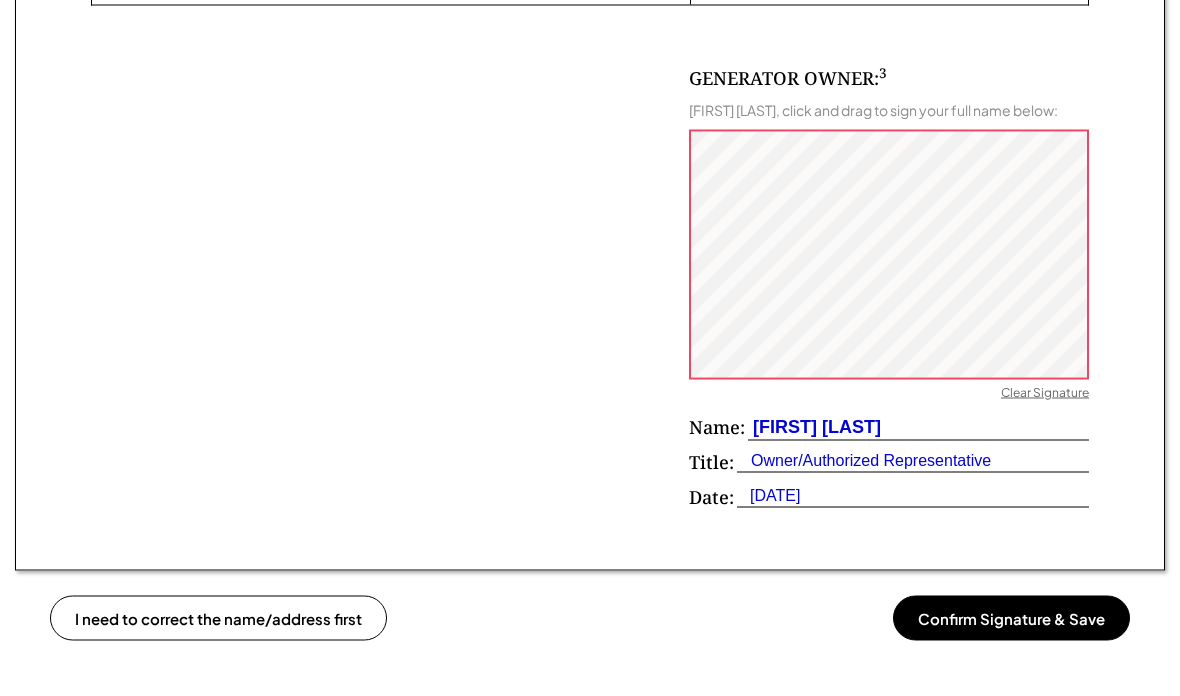 scroll, scrollTop: 1283, scrollLeft: 0, axis: vertical 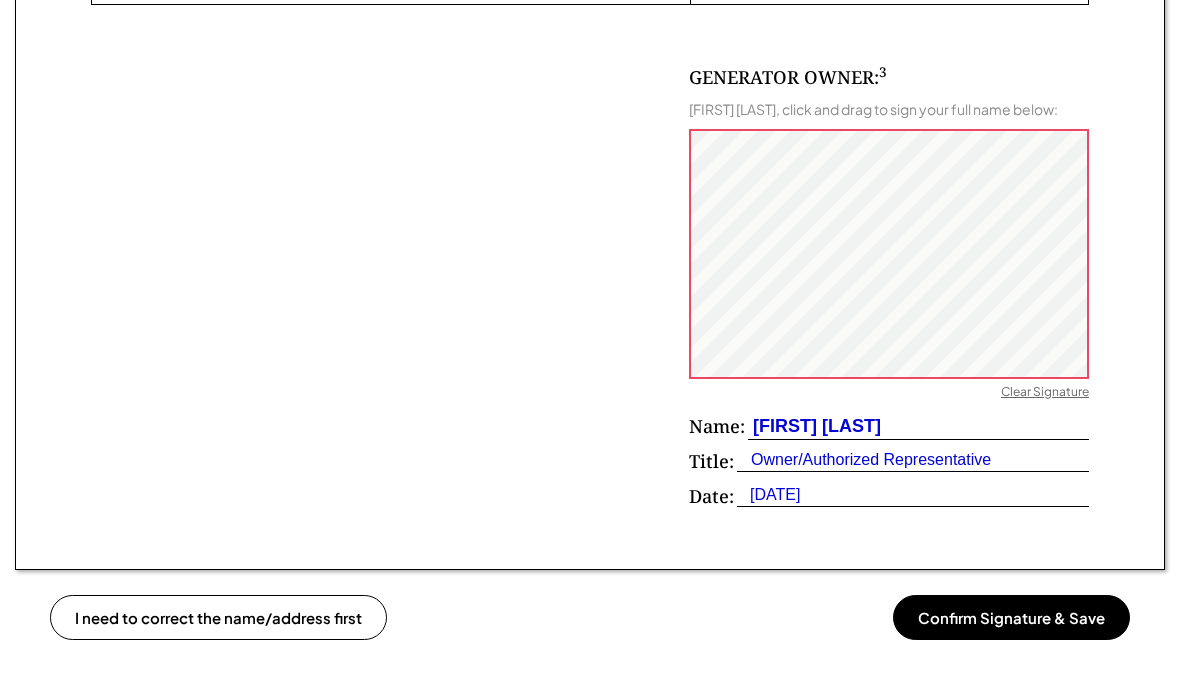 click on "Confirm Signature & Save" at bounding box center [1011, 617] 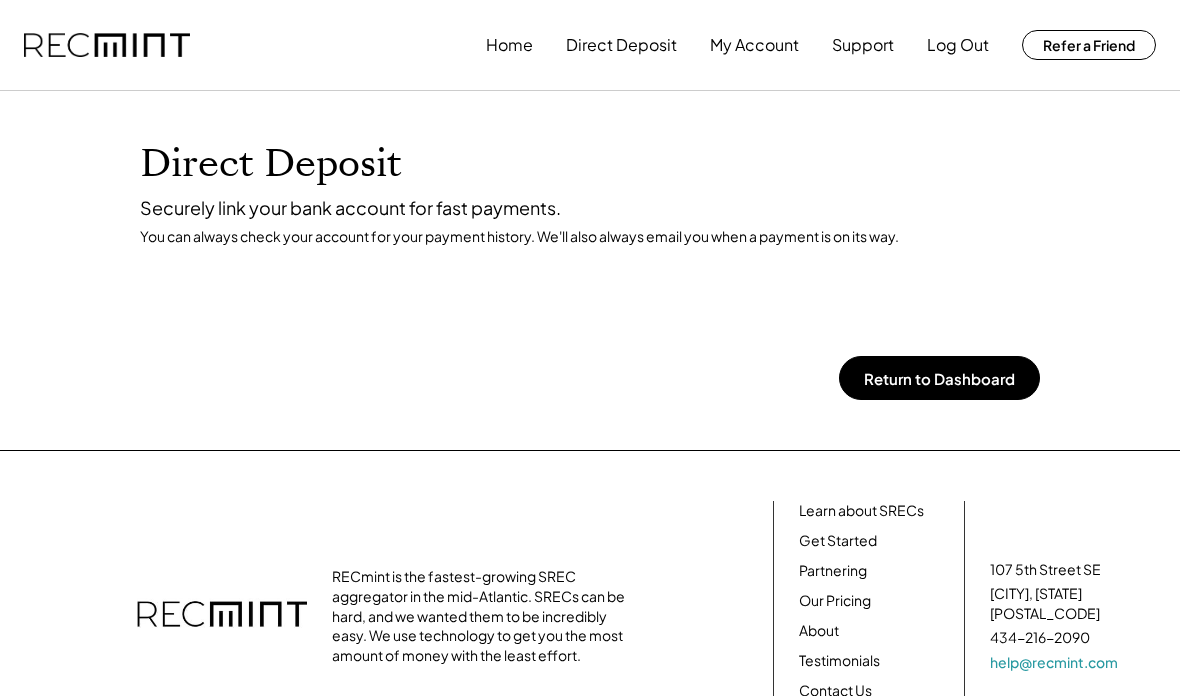 scroll, scrollTop: 0, scrollLeft: 0, axis: both 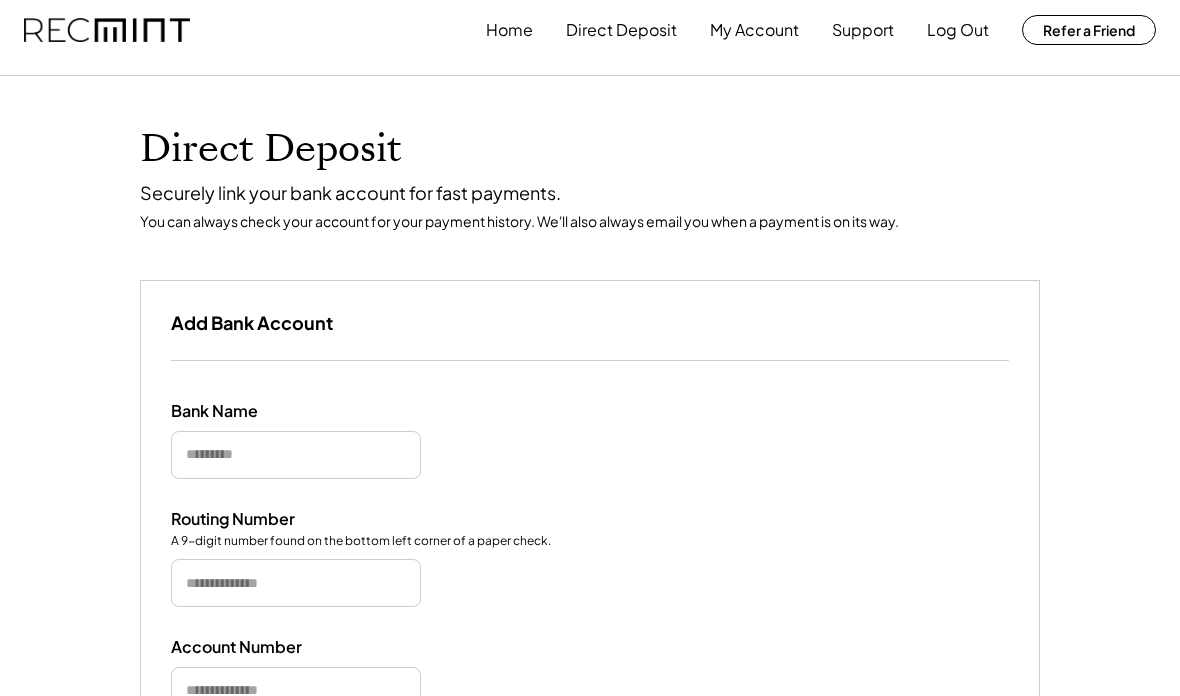 click at bounding box center (296, 455) 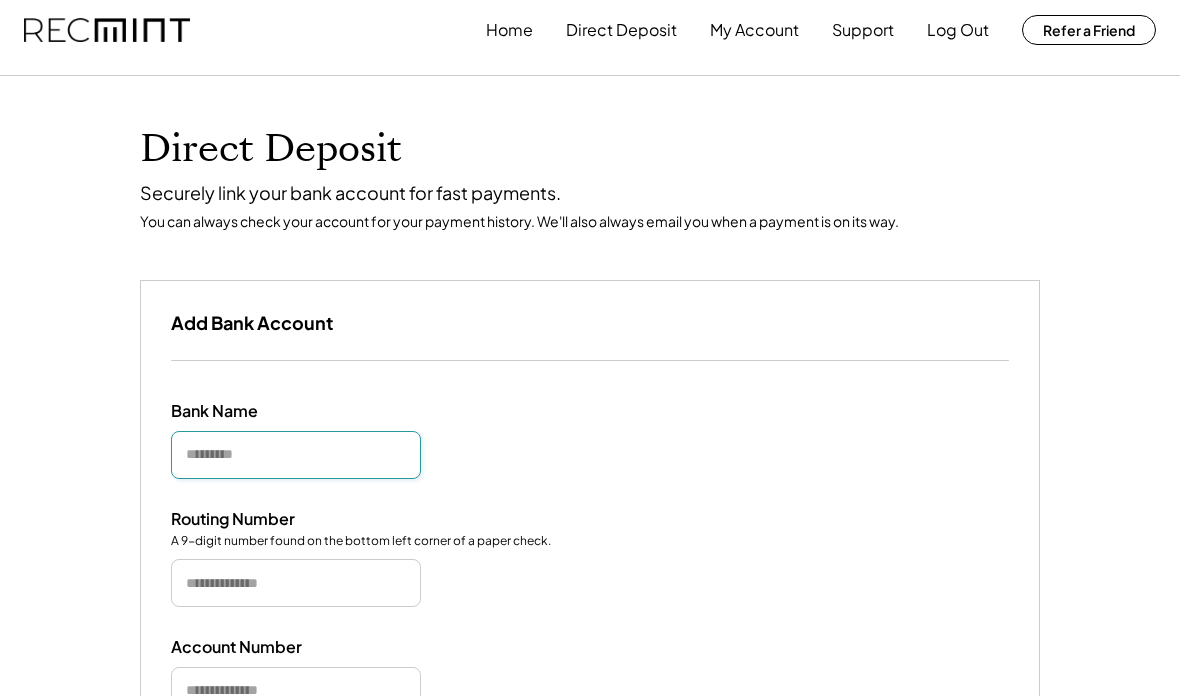 scroll, scrollTop: 14, scrollLeft: 0, axis: vertical 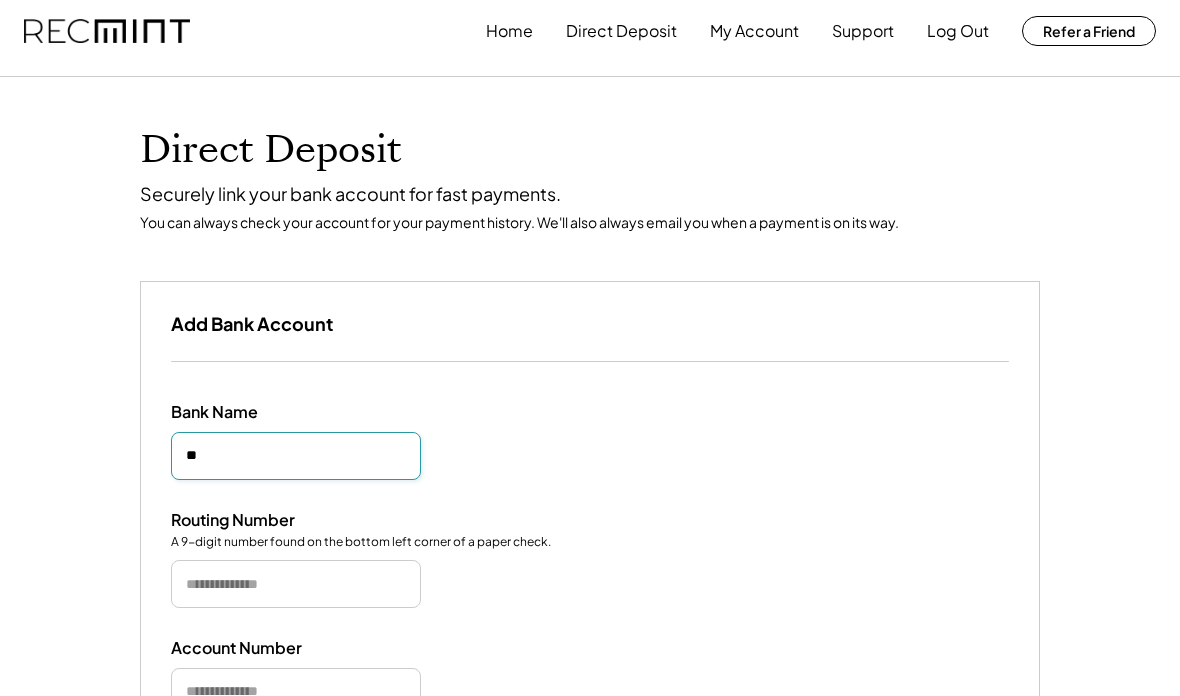 type on "*" 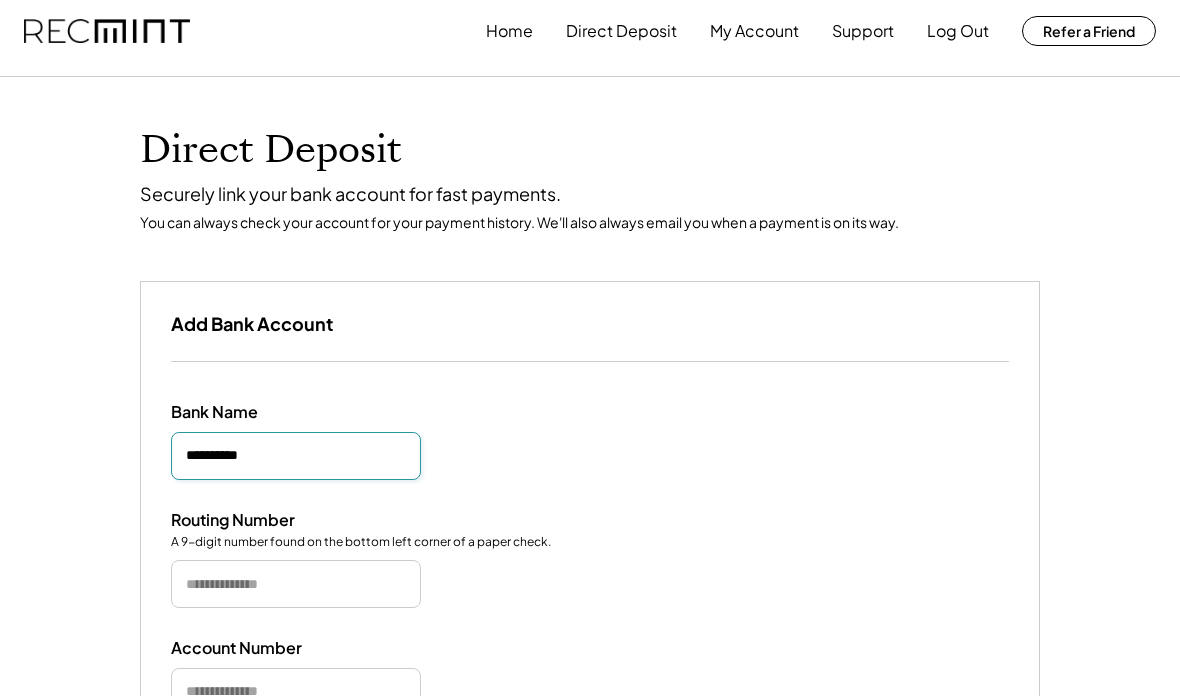 type on "**********" 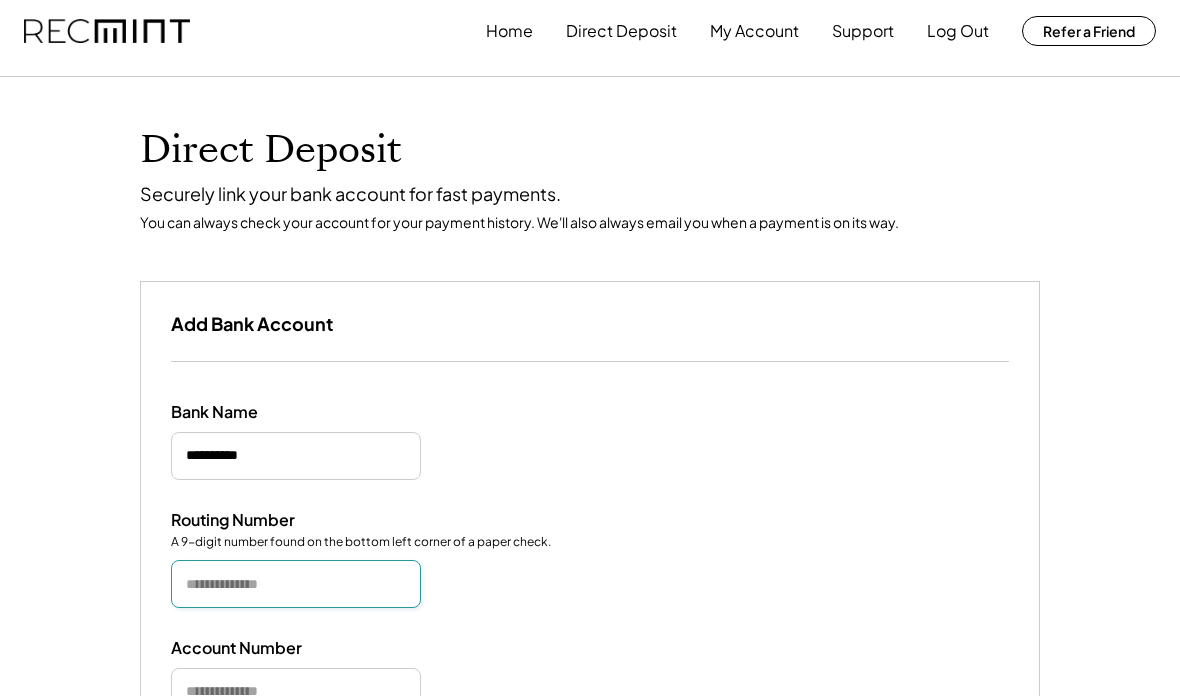 scroll, scrollTop: 189, scrollLeft: 0, axis: vertical 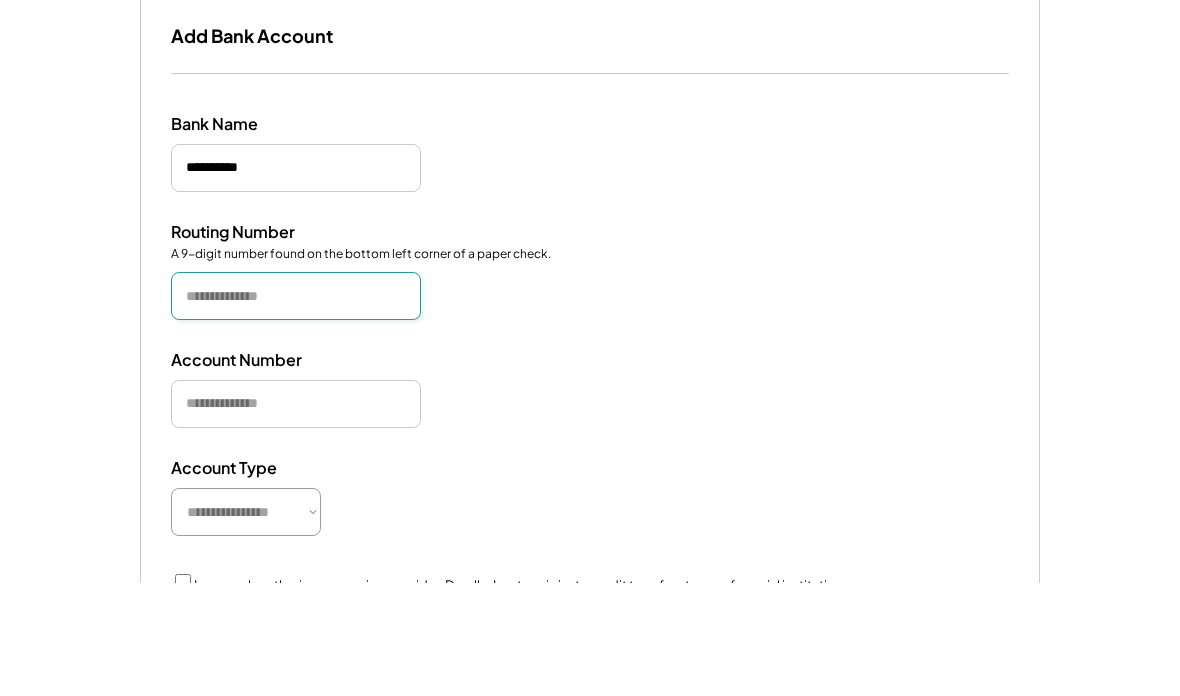 click on "**********" at bounding box center [246, 625] 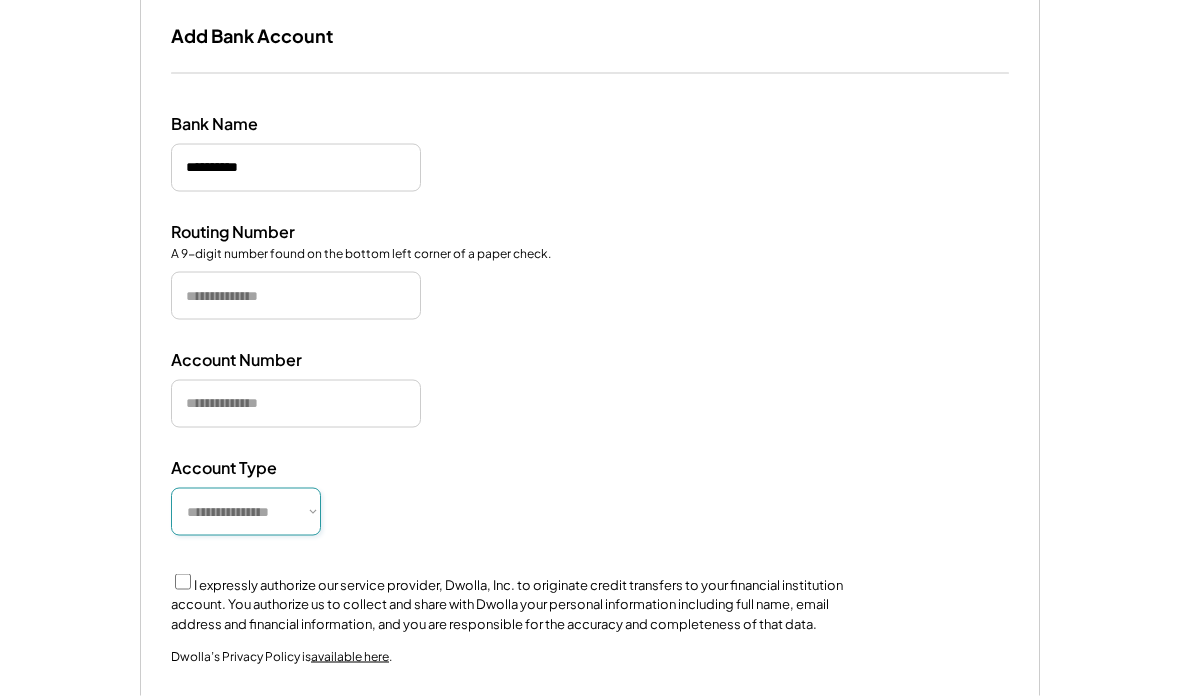 select on "**********" 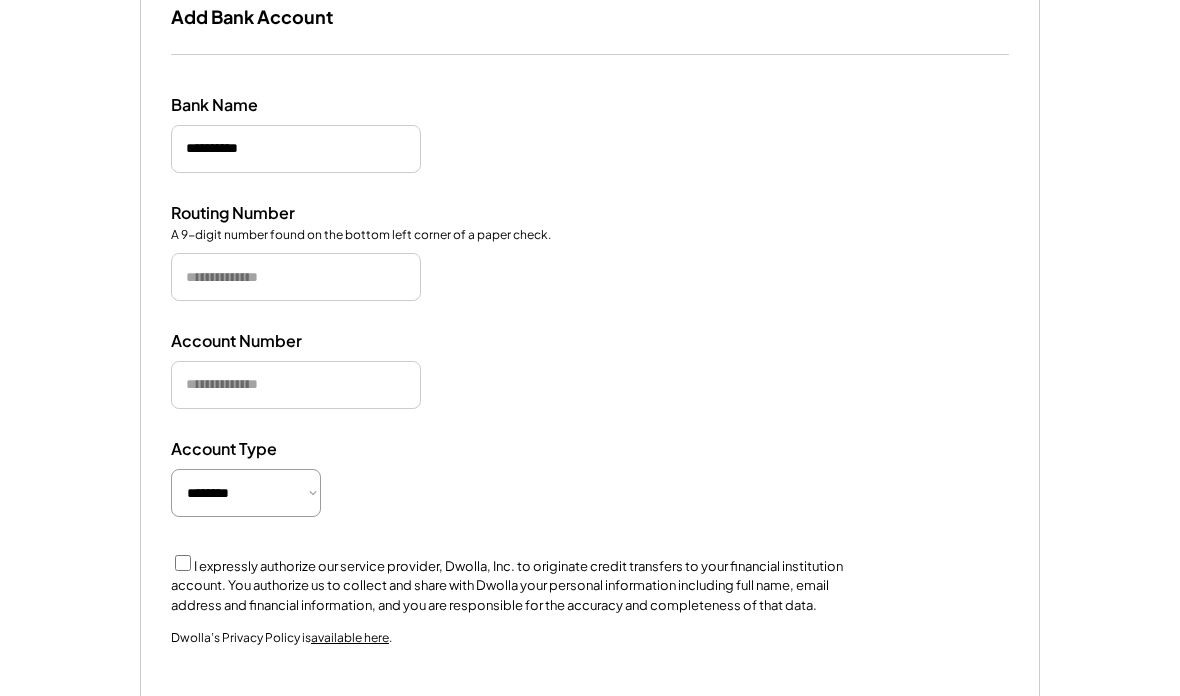scroll, scrollTop: 322, scrollLeft: 0, axis: vertical 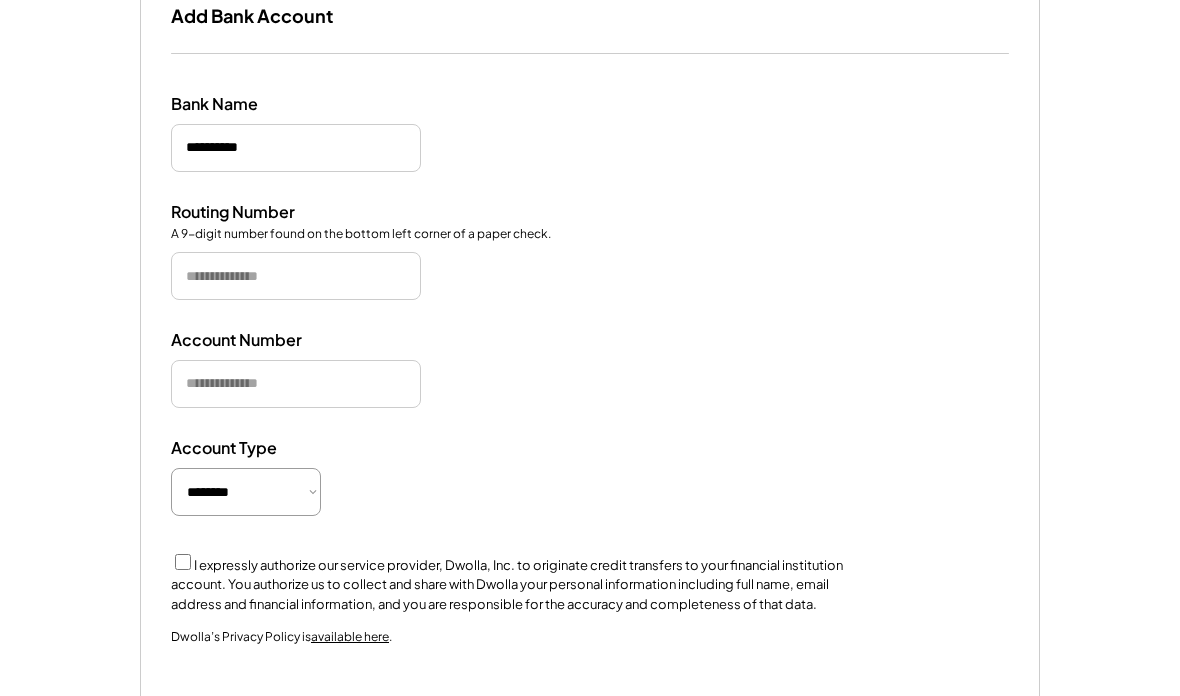 click at bounding box center [296, 276] 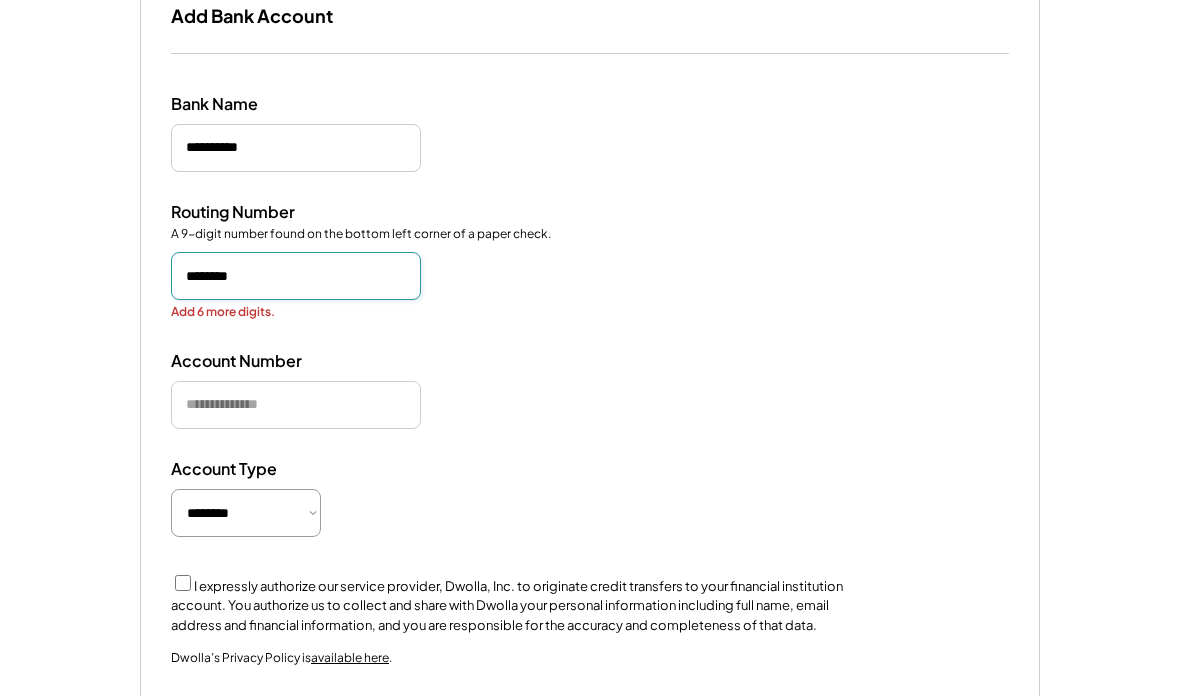 type on "*********" 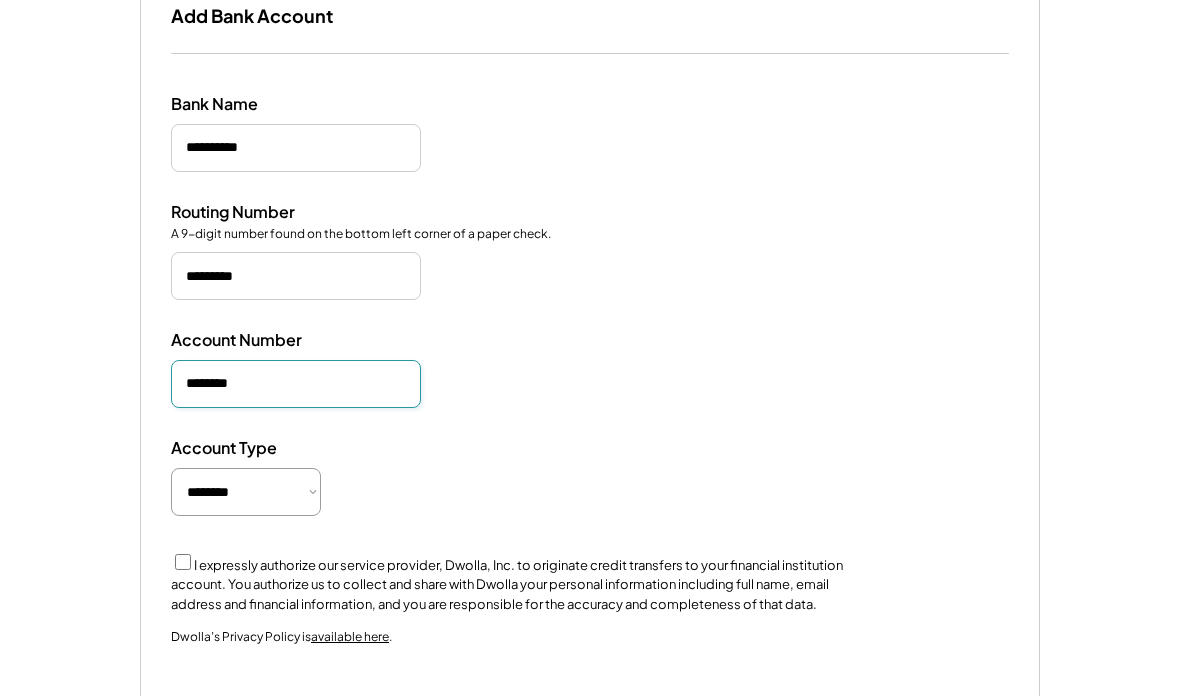type on "*********" 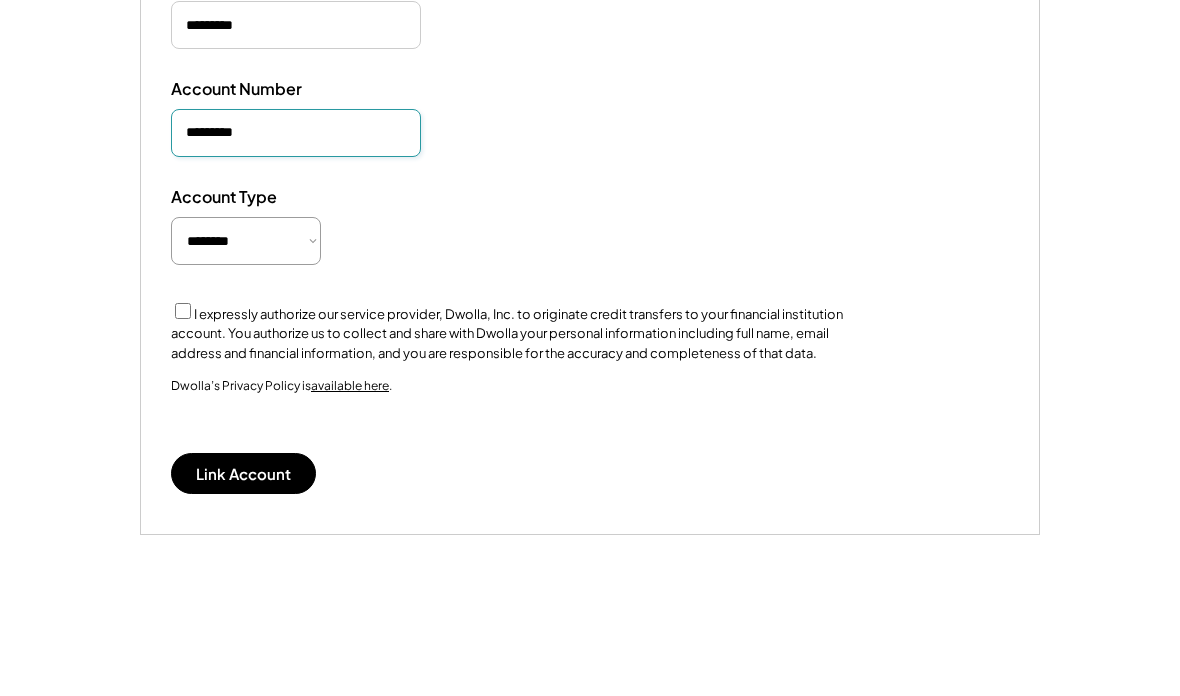 scroll, scrollTop: 462, scrollLeft: 0, axis: vertical 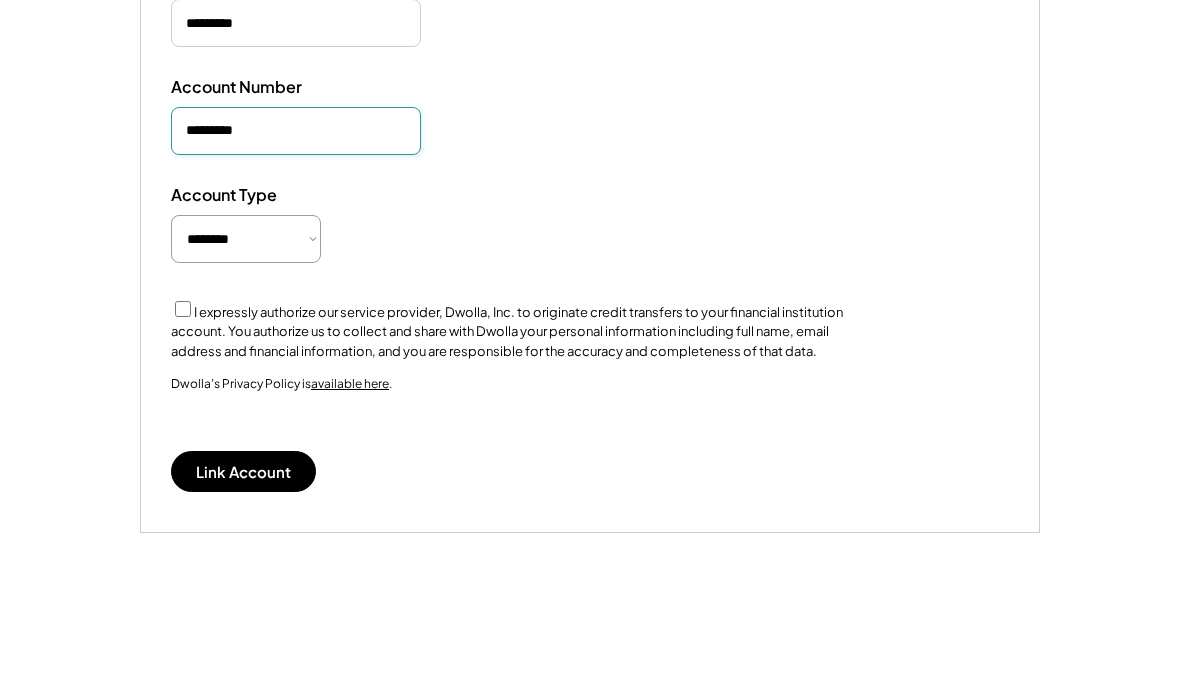 click on "Link Account" at bounding box center (243, 584) 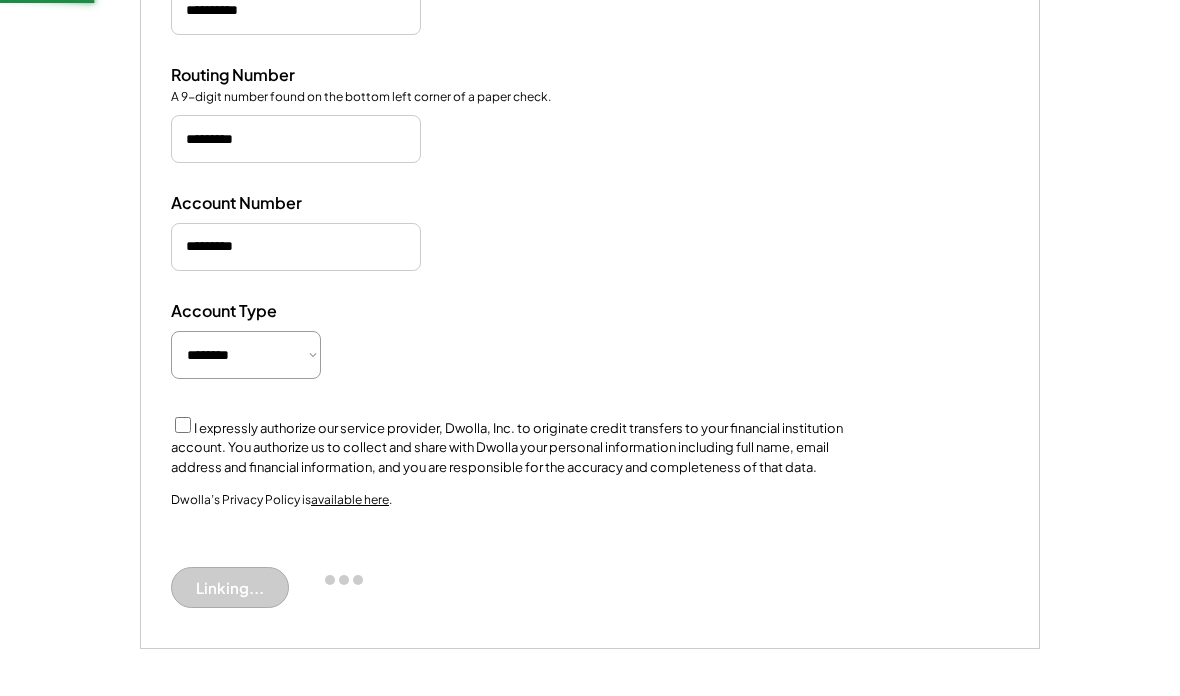 scroll, scrollTop: 141, scrollLeft: 0, axis: vertical 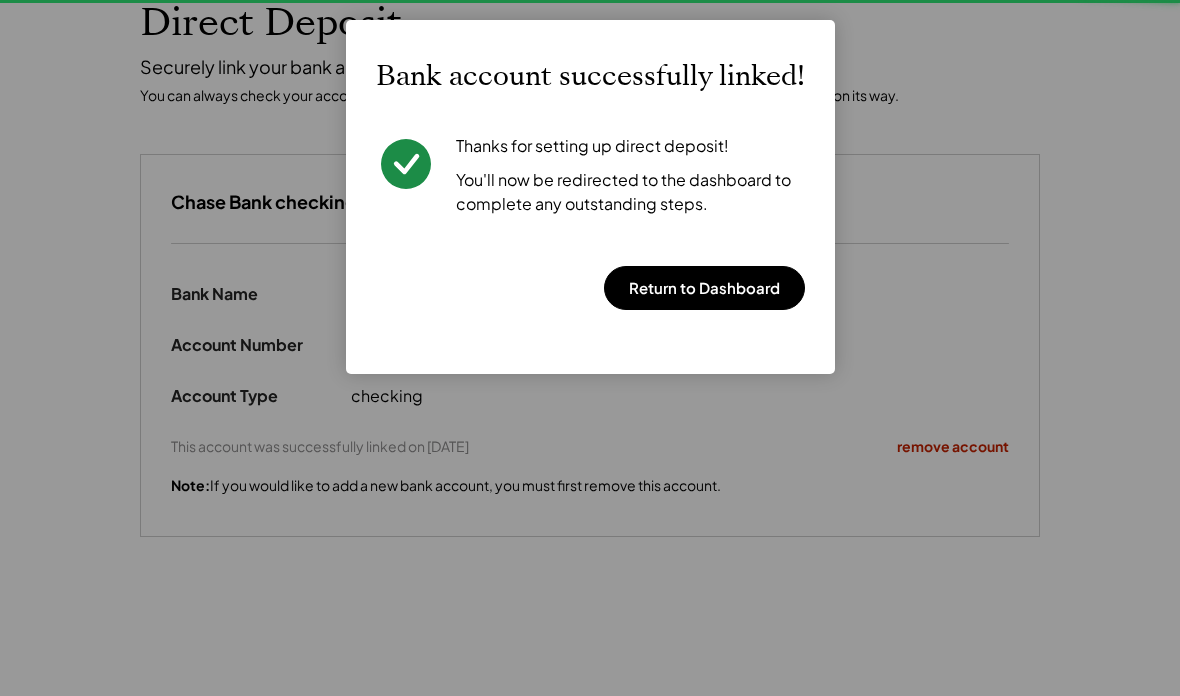 click on "Thanks for setting up direct deposit! You'll now be redirected to the dashboard to complete any outstanding steps. Return to Dashboard" at bounding box center [590, 234] 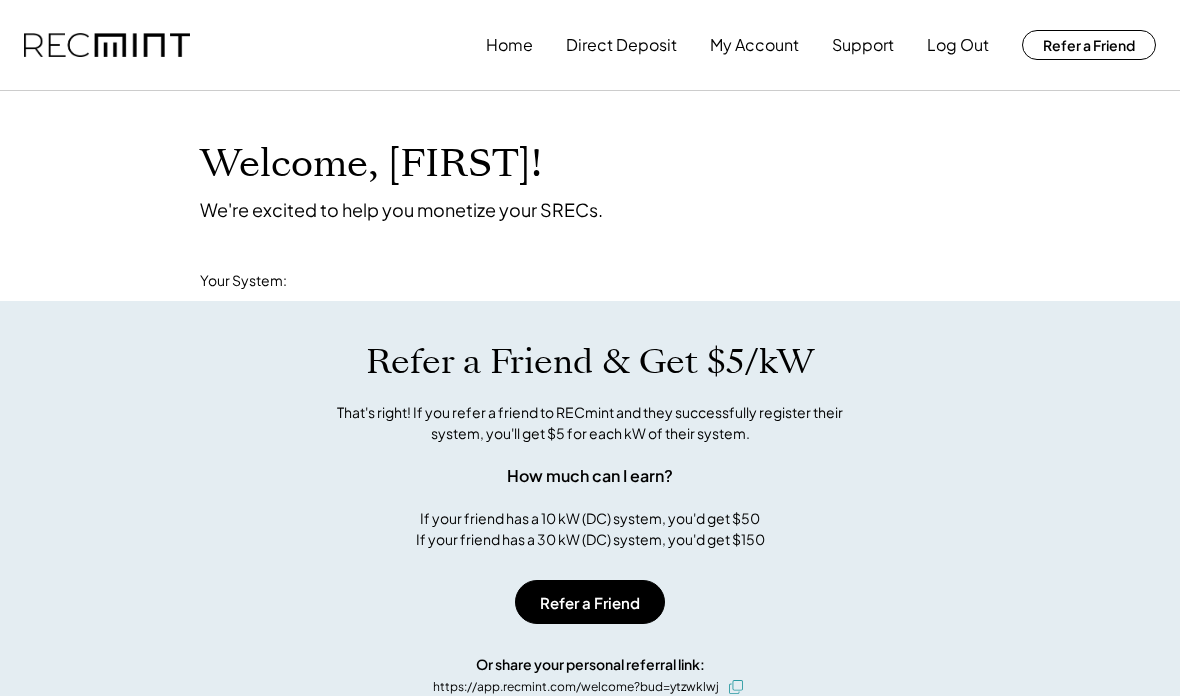 scroll, scrollTop: 0, scrollLeft: 0, axis: both 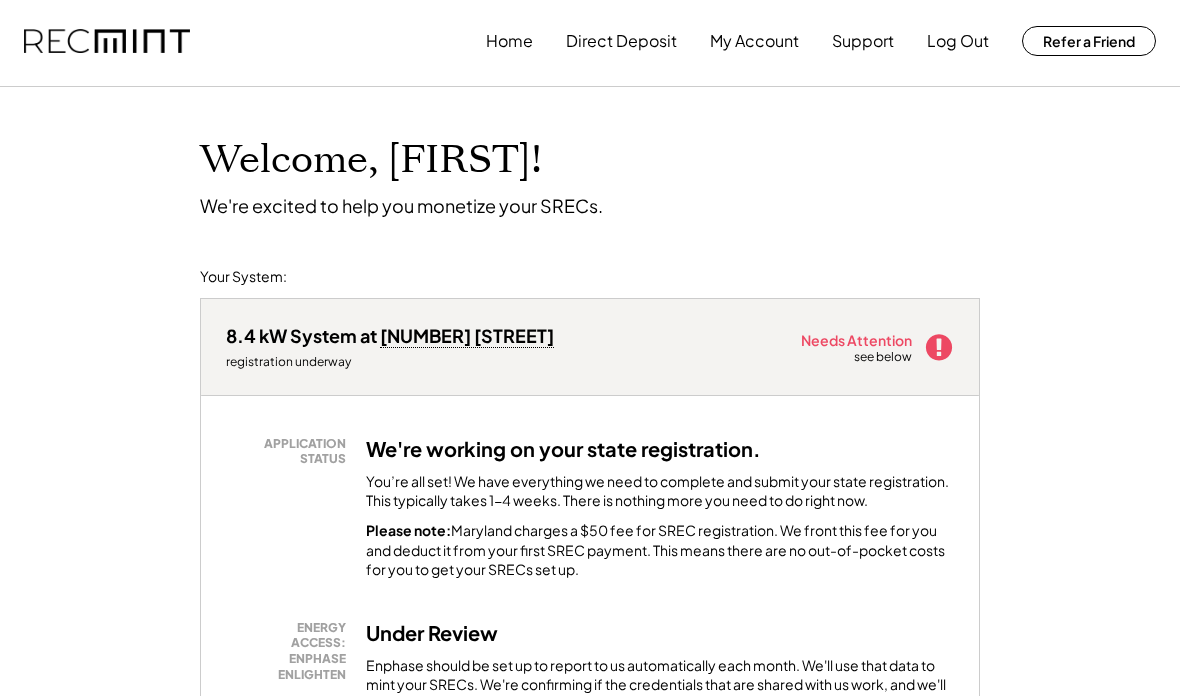 click 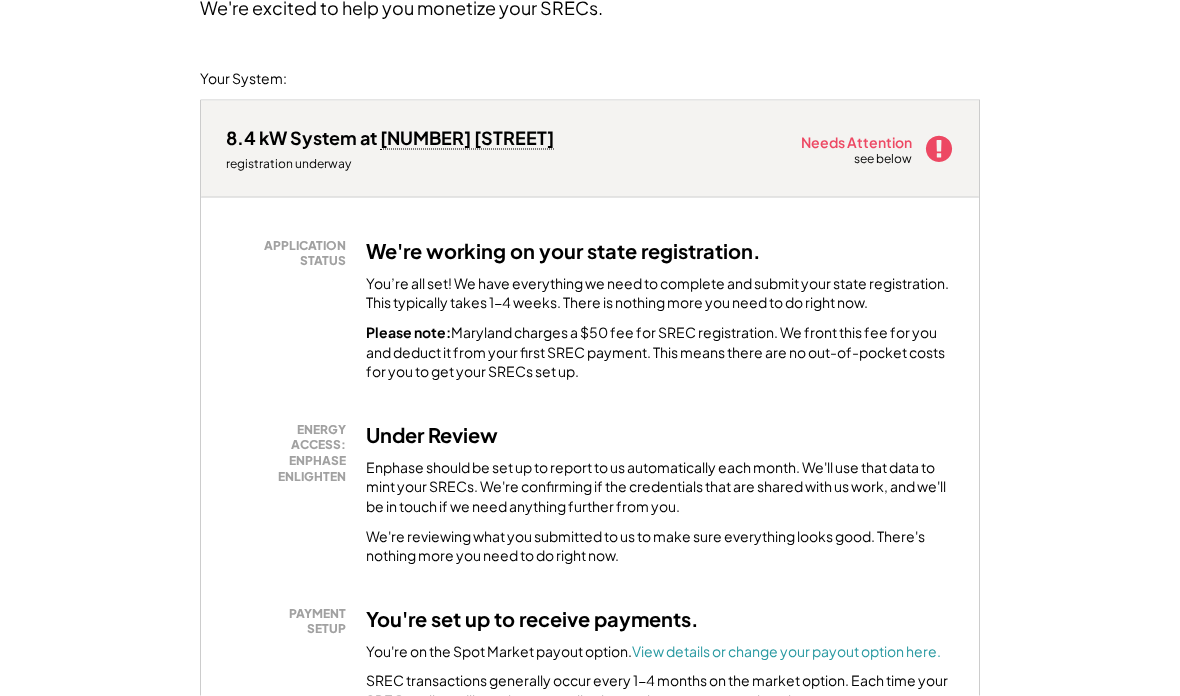 scroll, scrollTop: 203, scrollLeft: 0, axis: vertical 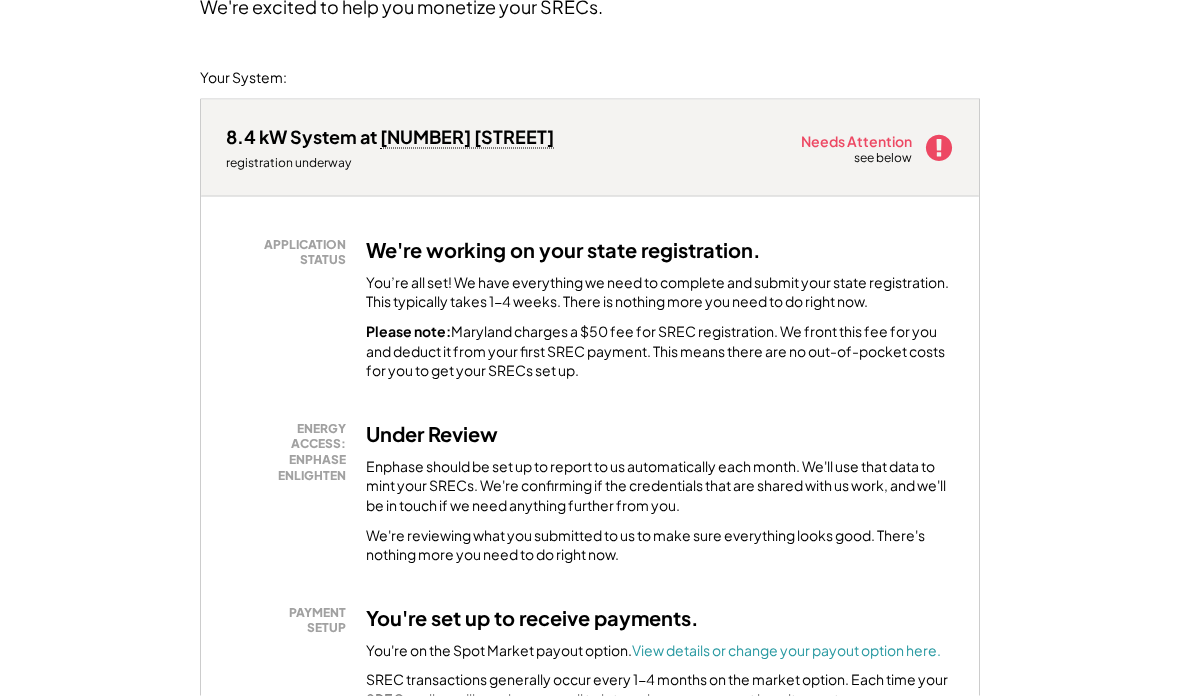 click on "ENERGY
ACCESS:  ENPHASE ENLIGHTEN Under Review Enphase should be set up to report to us automatically each month. We'll use that data to mint your SRECs. We're confirming if the credentials that are shared with us work, and we'll be in touch if we need anything further from you. We're reviewing what you submitted to us to make sure everything looks good. There's nothing more you need to do right now." at bounding box center (590, 493) 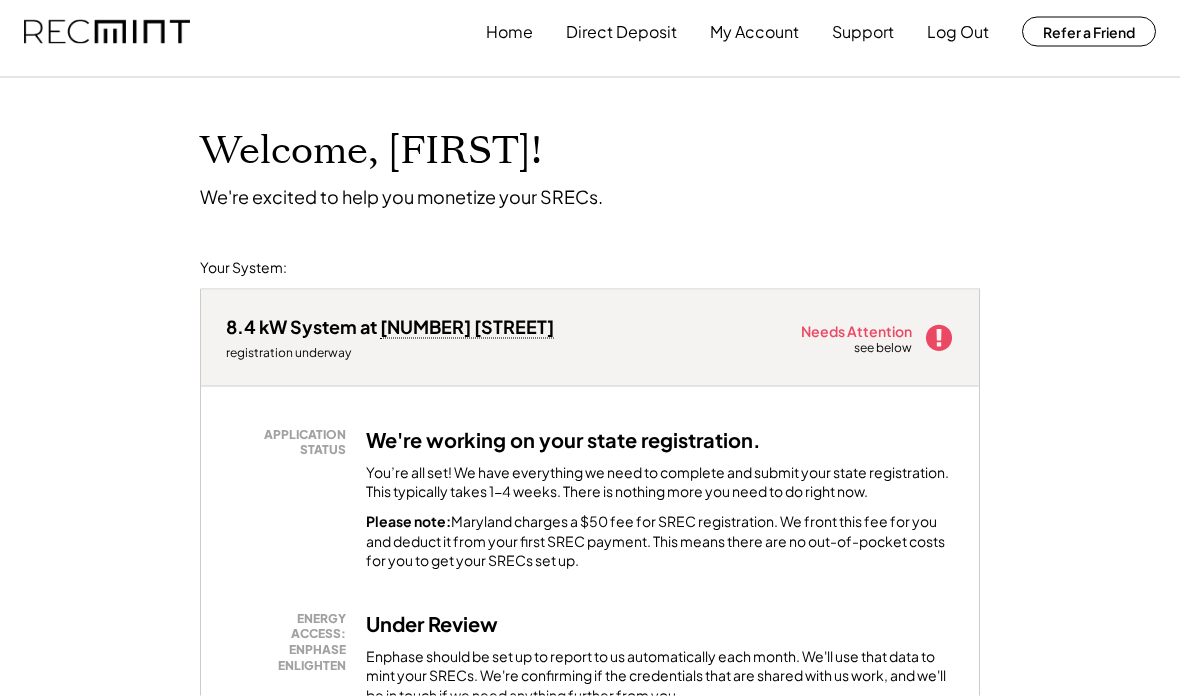scroll, scrollTop: 0, scrollLeft: 0, axis: both 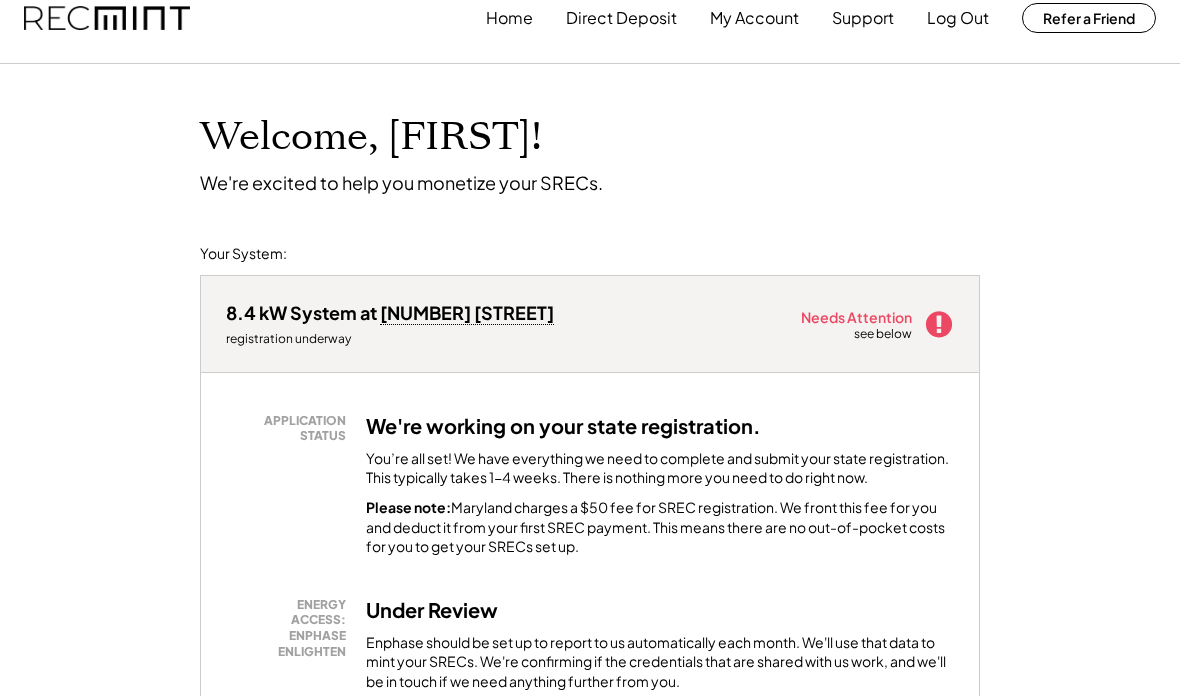 click 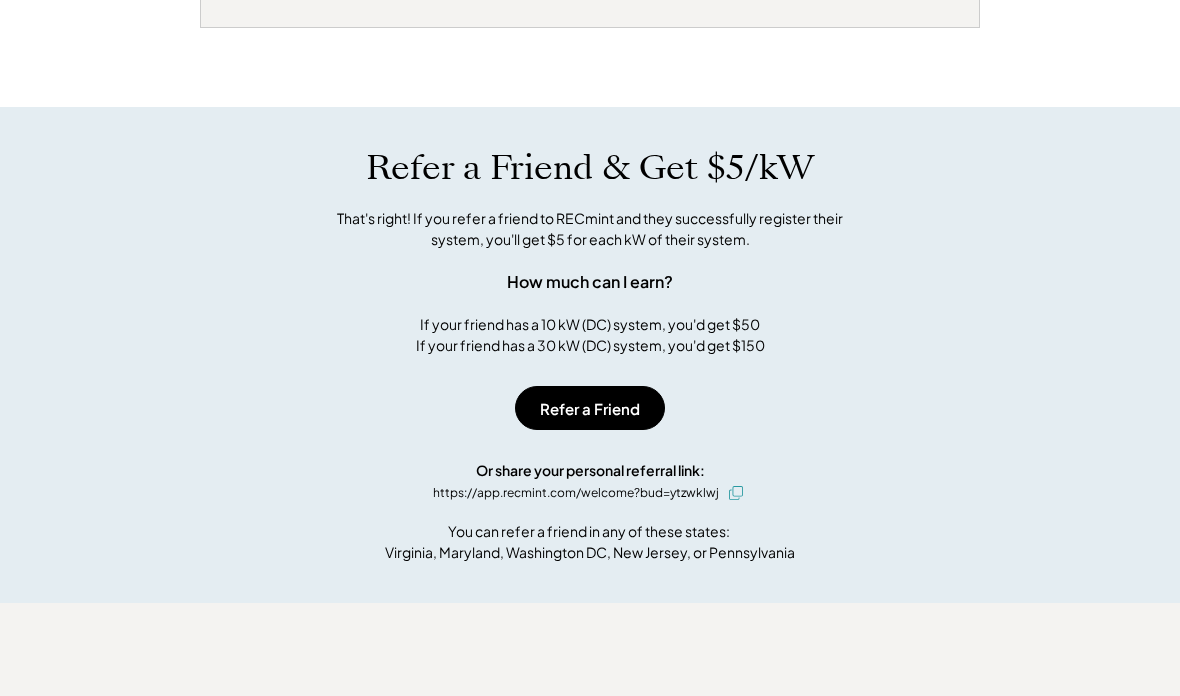 scroll, scrollTop: 866, scrollLeft: 0, axis: vertical 